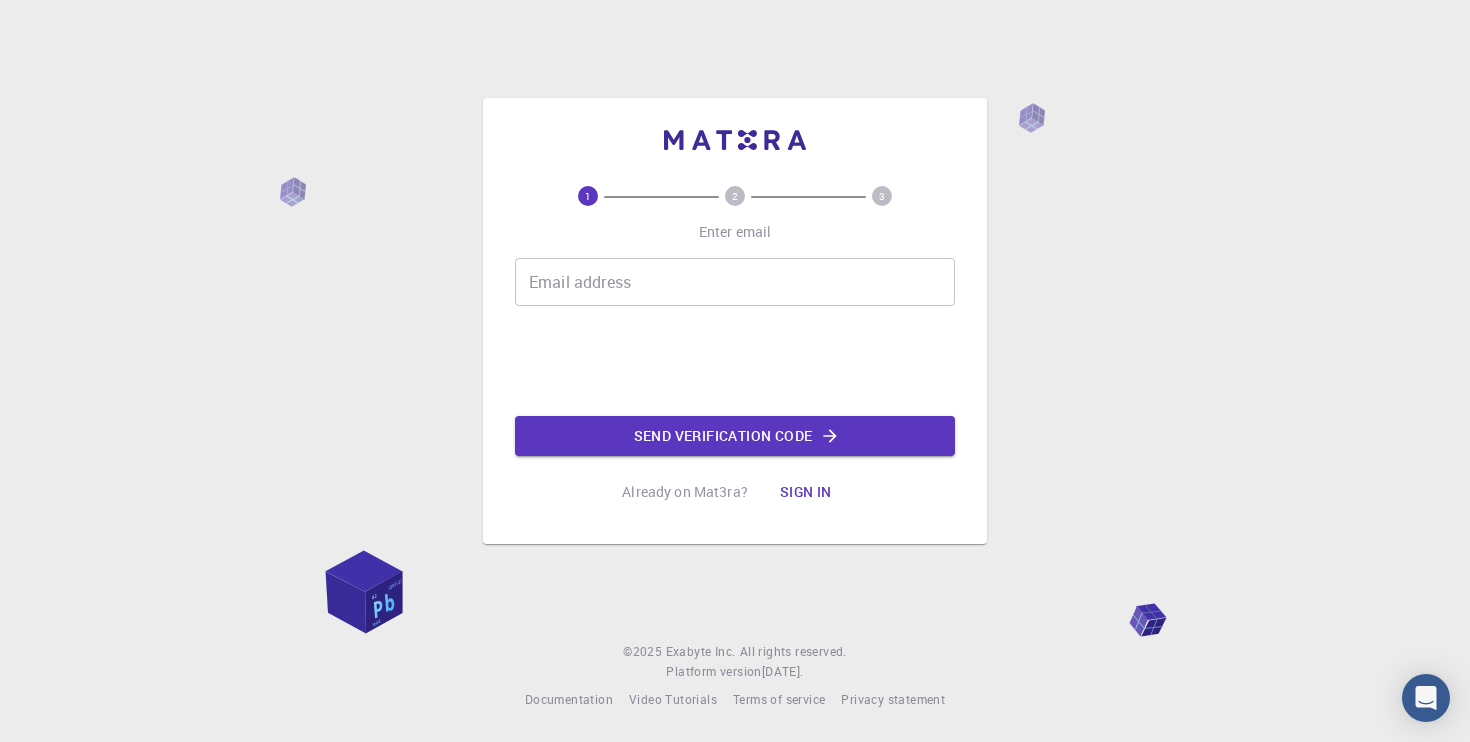 scroll, scrollTop: 0, scrollLeft: 0, axis: both 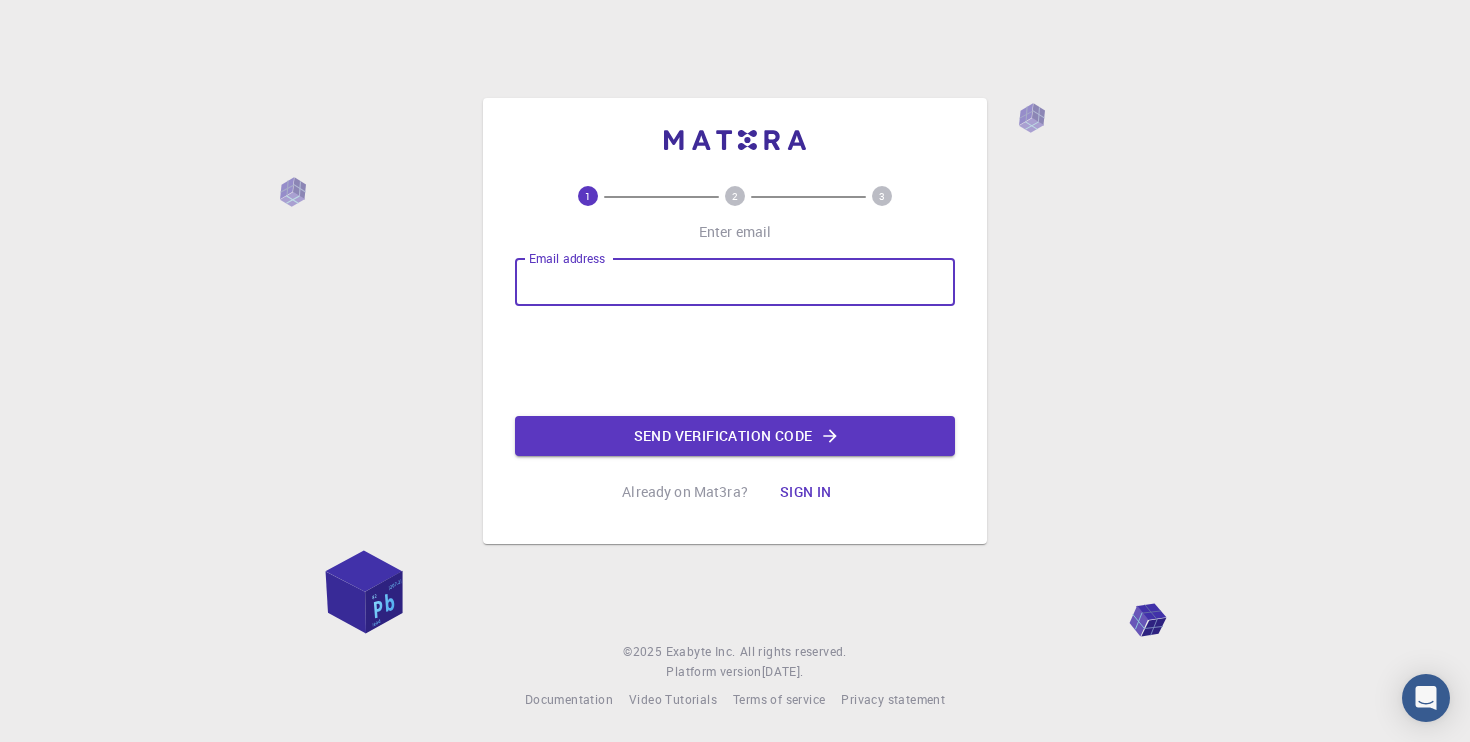 click on "Email address" at bounding box center [735, 282] 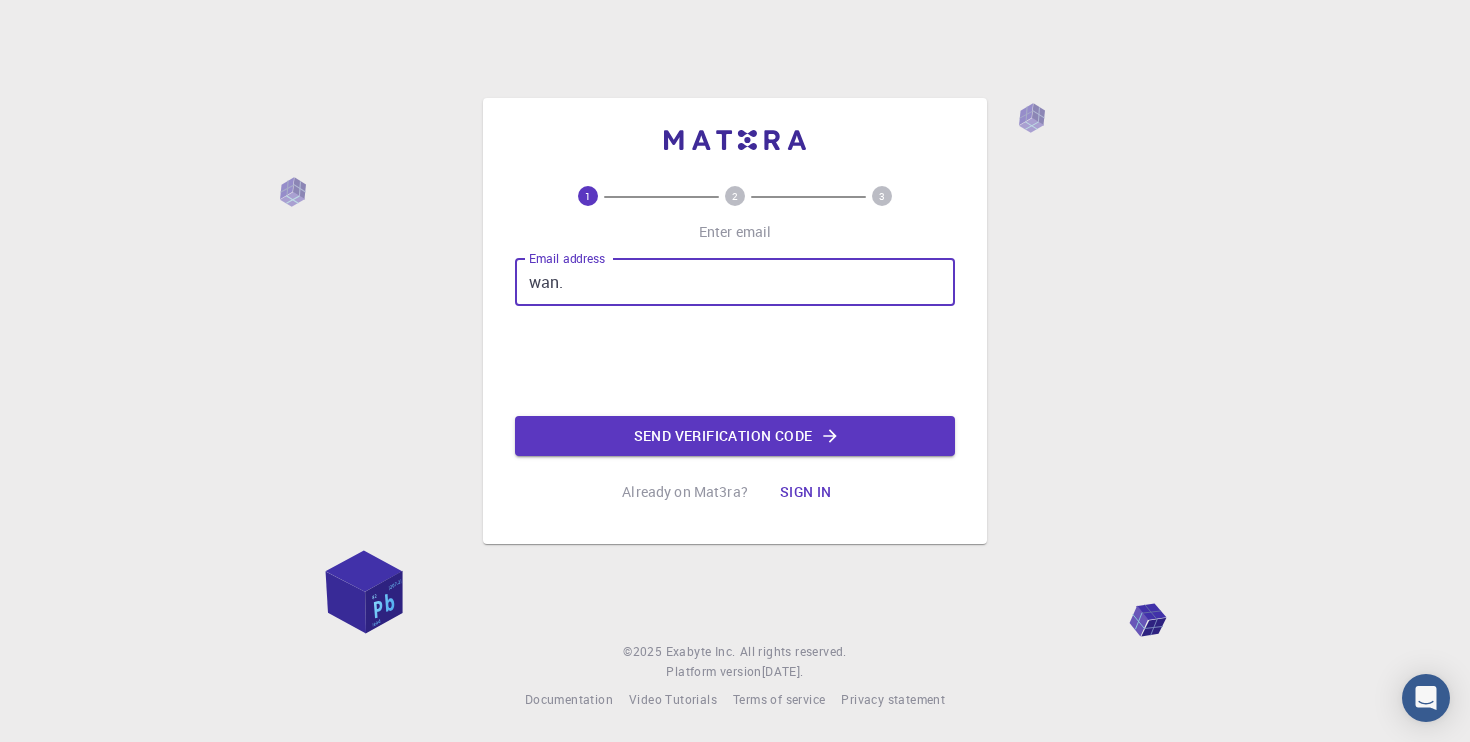 type on "wan.ashaqifa@praditadirgantara.sch.id" 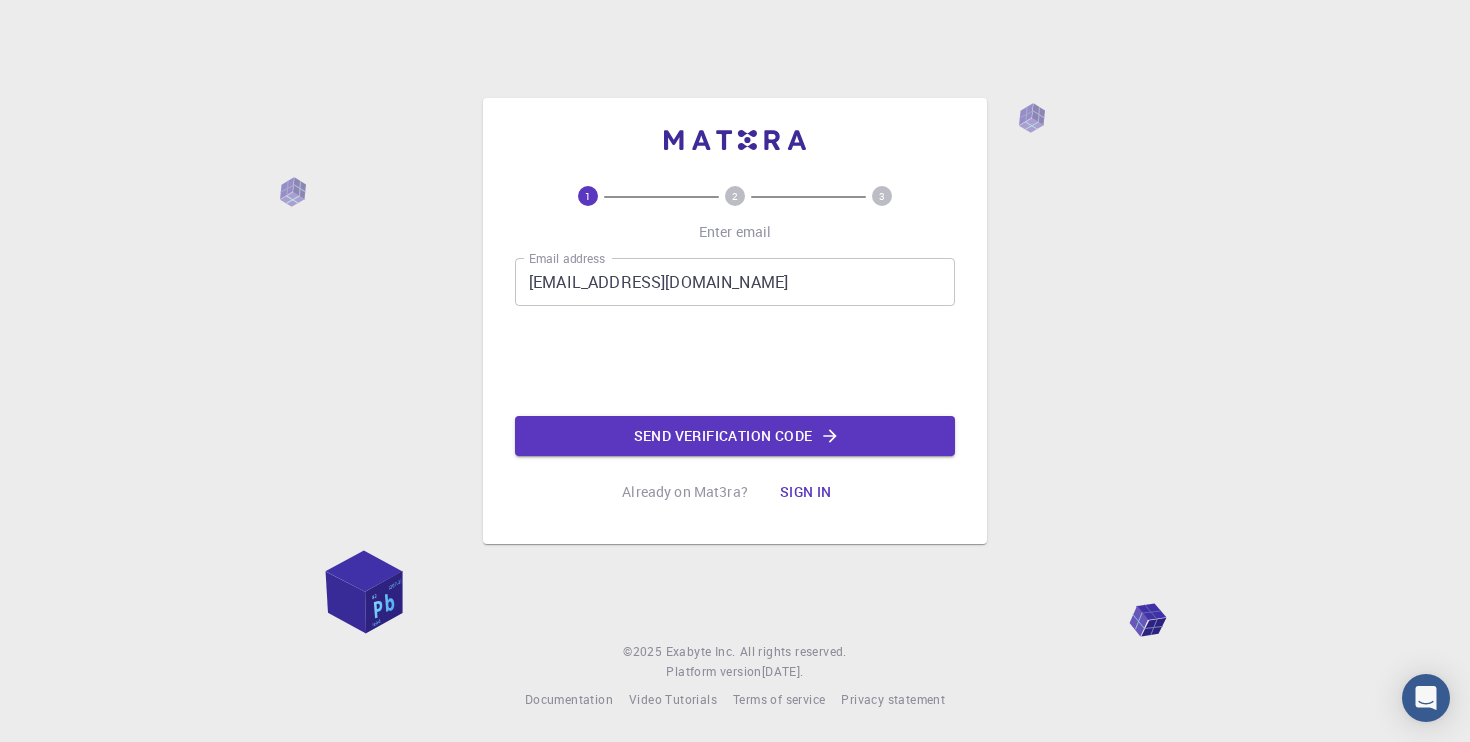 click on "wan.ashaqifa@praditadirgantara.sch.id" at bounding box center [735, 282] 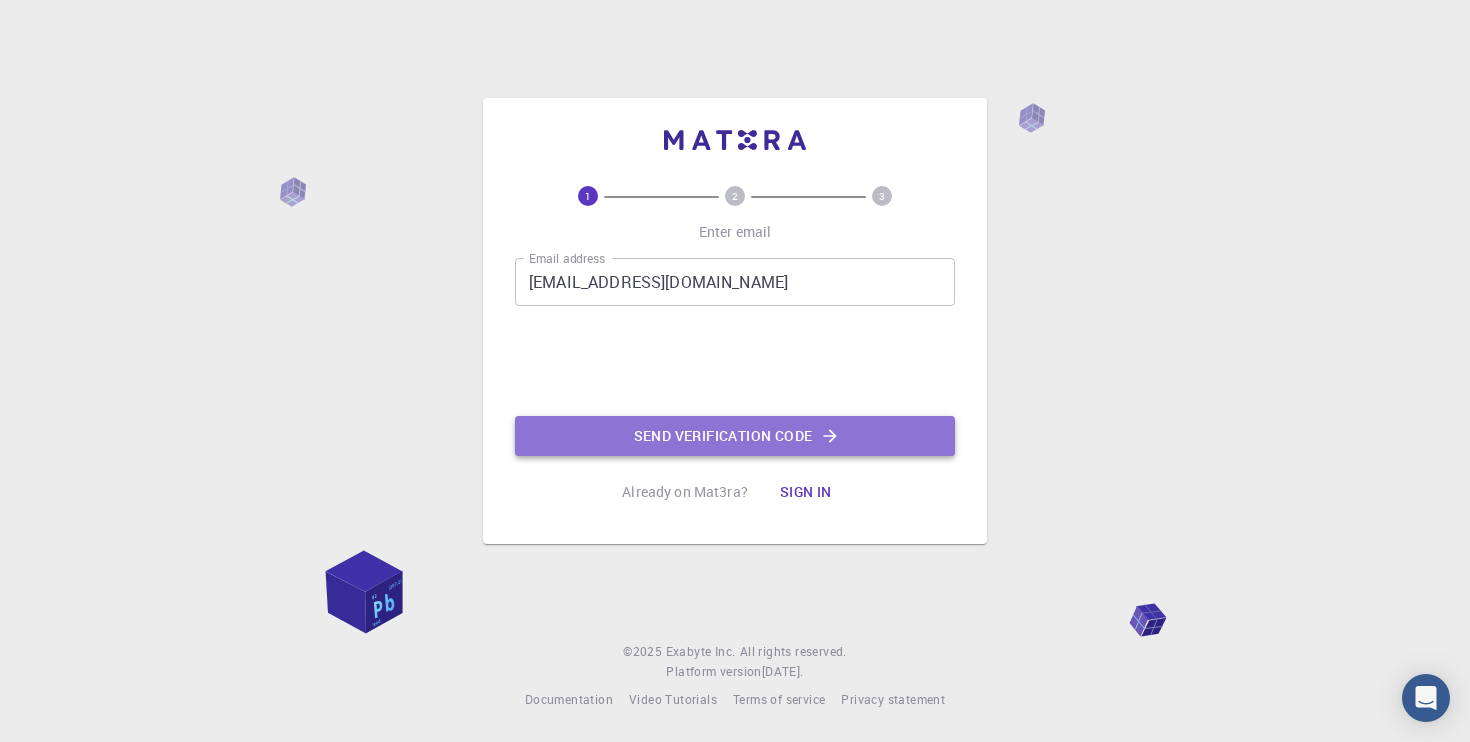 click on "Send verification code" 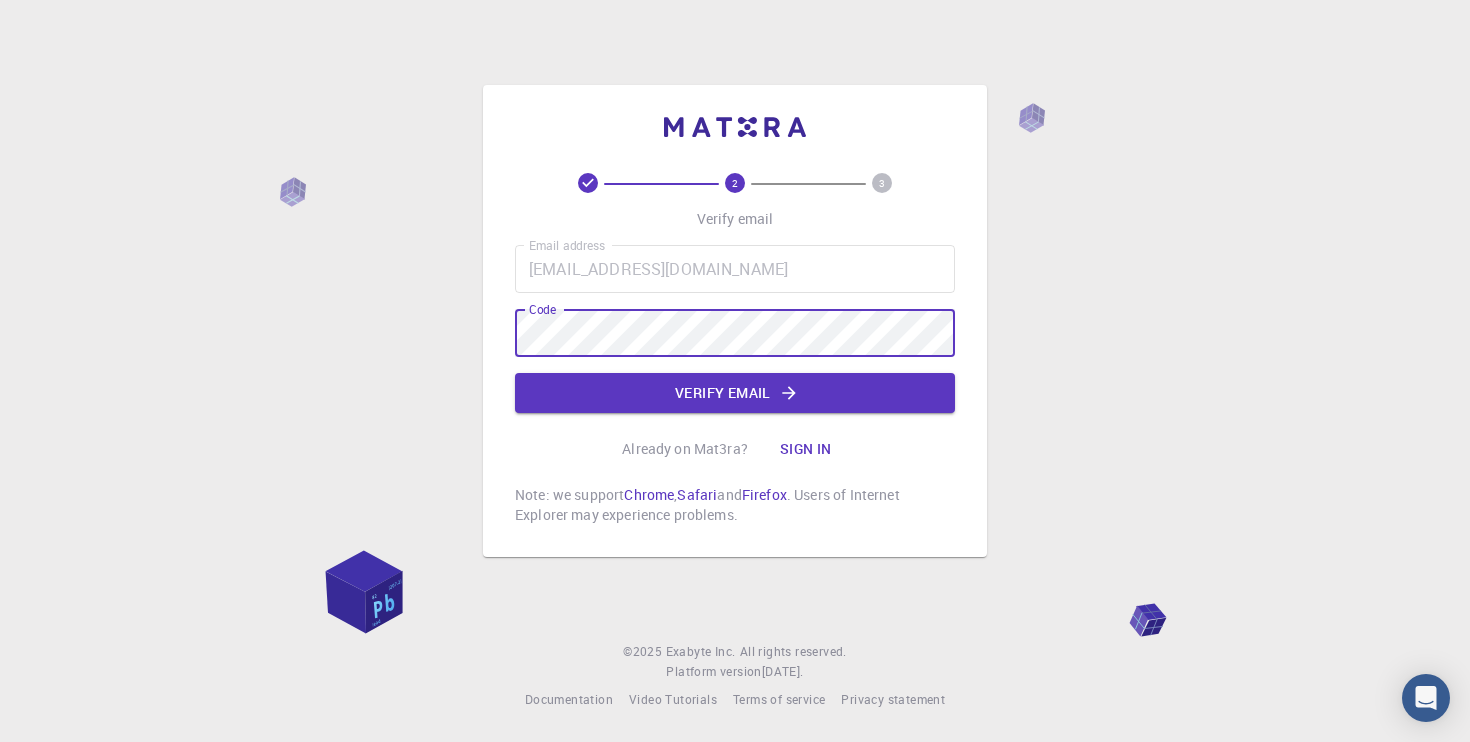 click on "2 3 Verify email Email address wan.ashaqifa@praditadirgantara.sch.id Email address Code Code Verify email Already on Mat3ra? Sign in Note: we support  Chrome ,  Safari  and  Firefox . Users of Internet Explorer may experience problems." at bounding box center (735, 321) 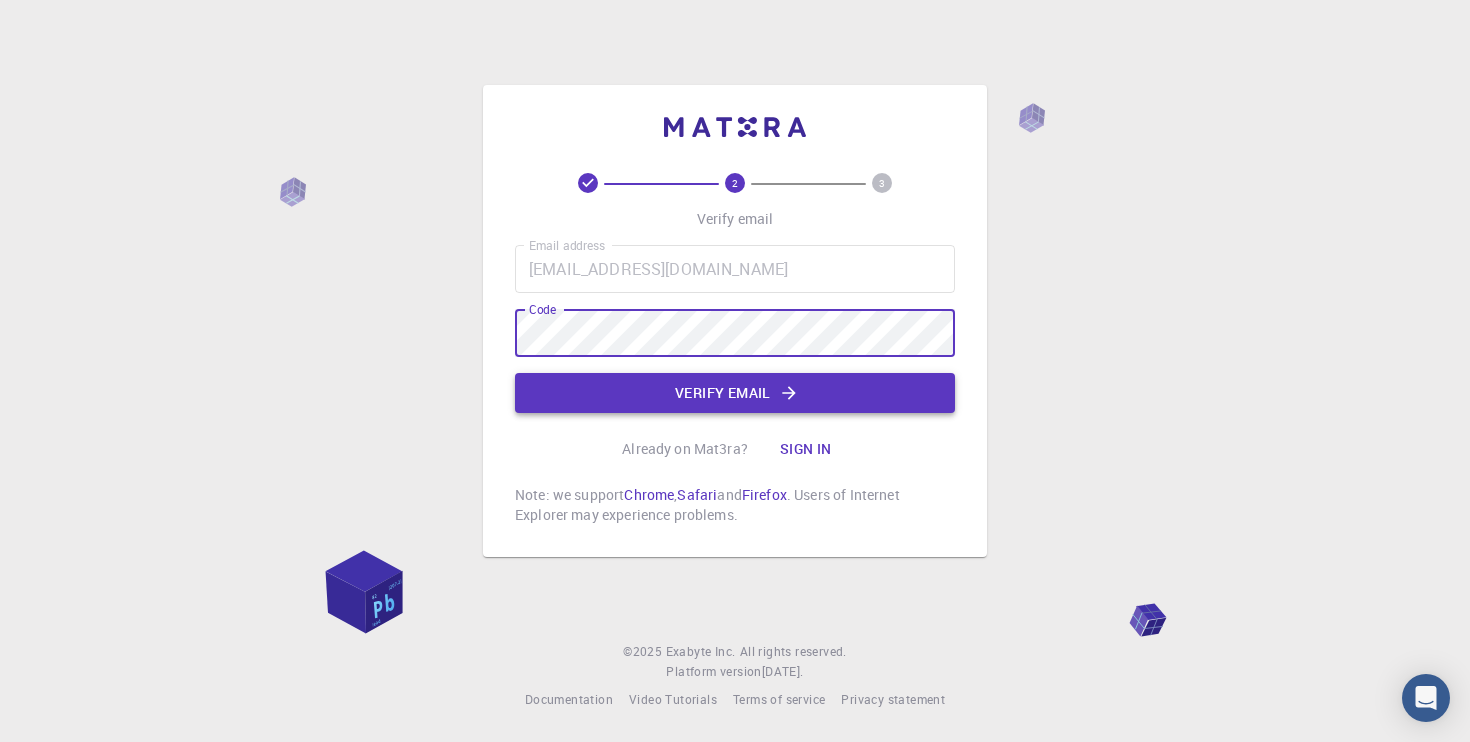 click on "Verify email" 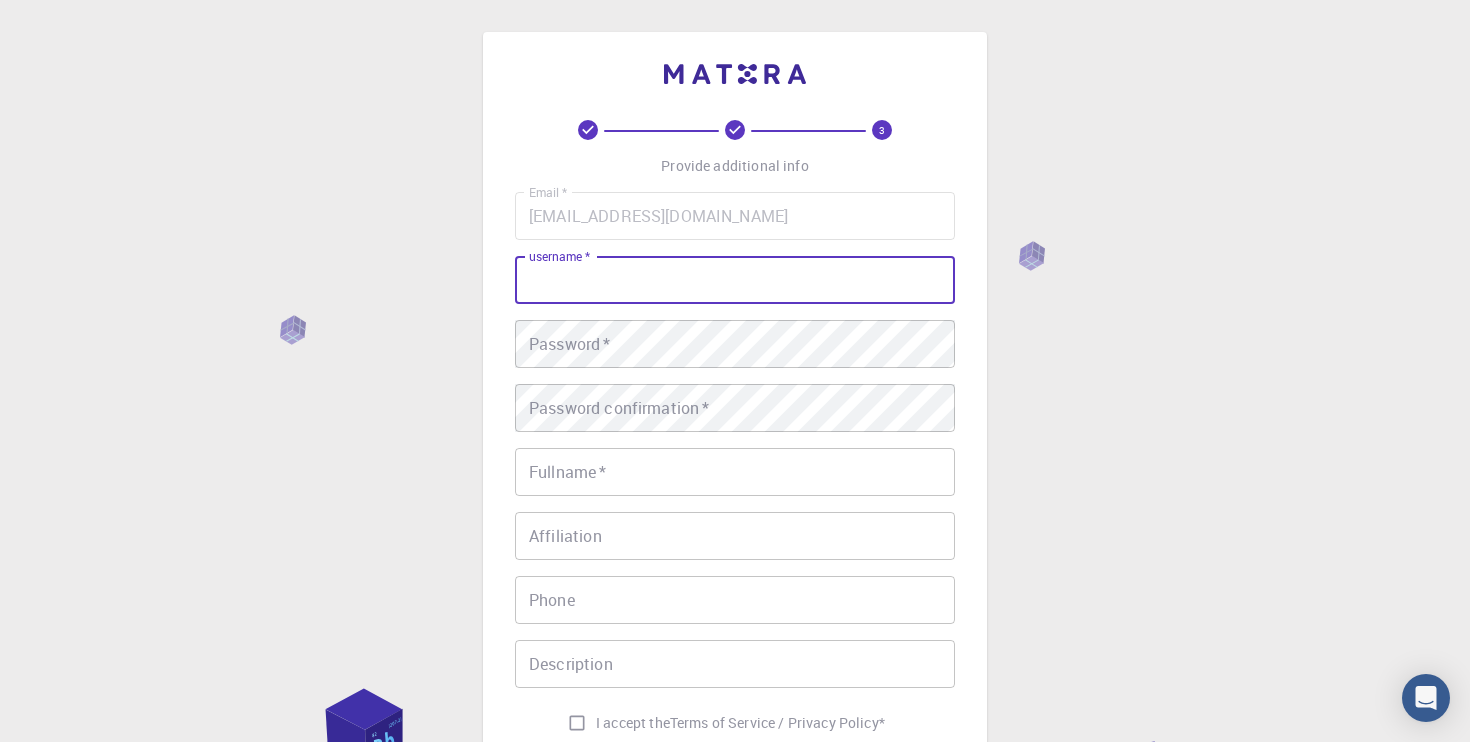 click on "username   *" at bounding box center [735, 280] 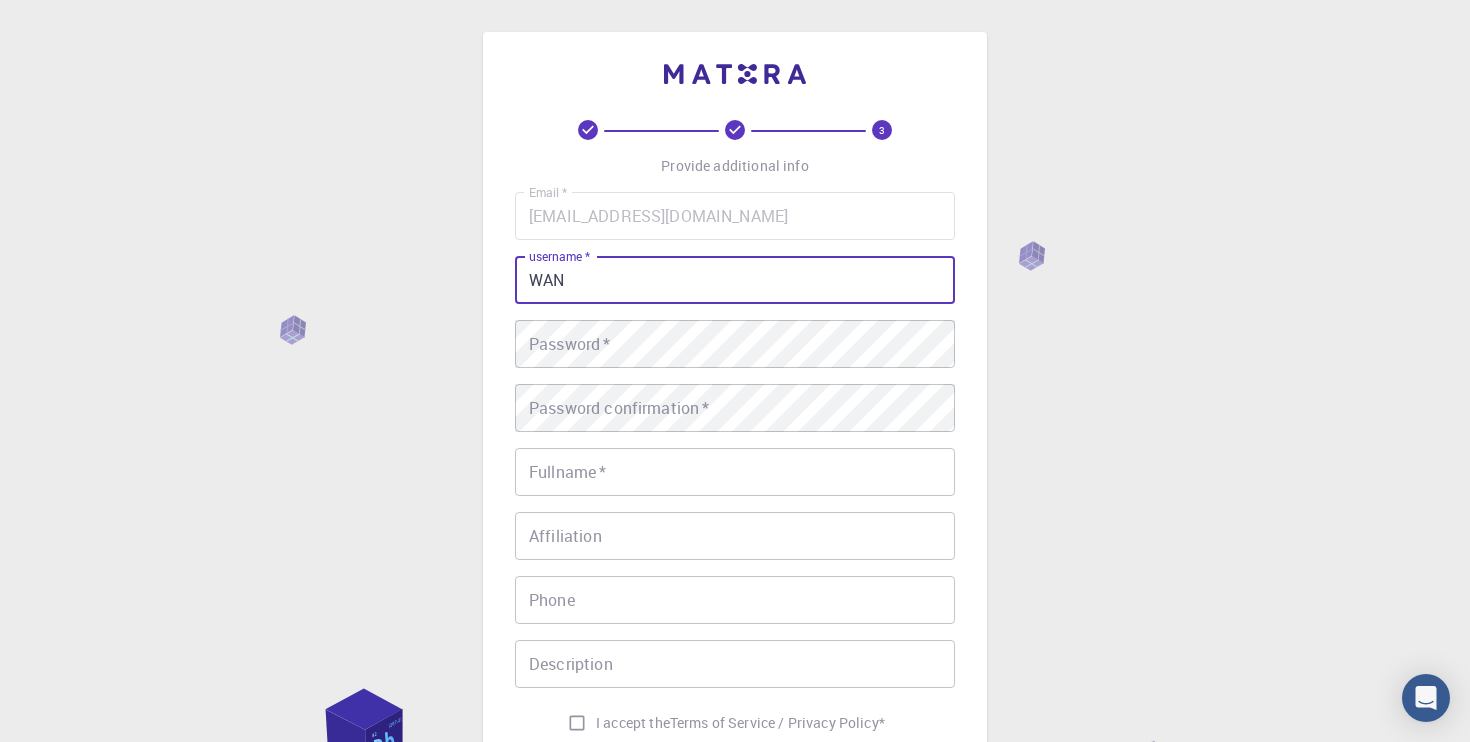 type on "WAN" 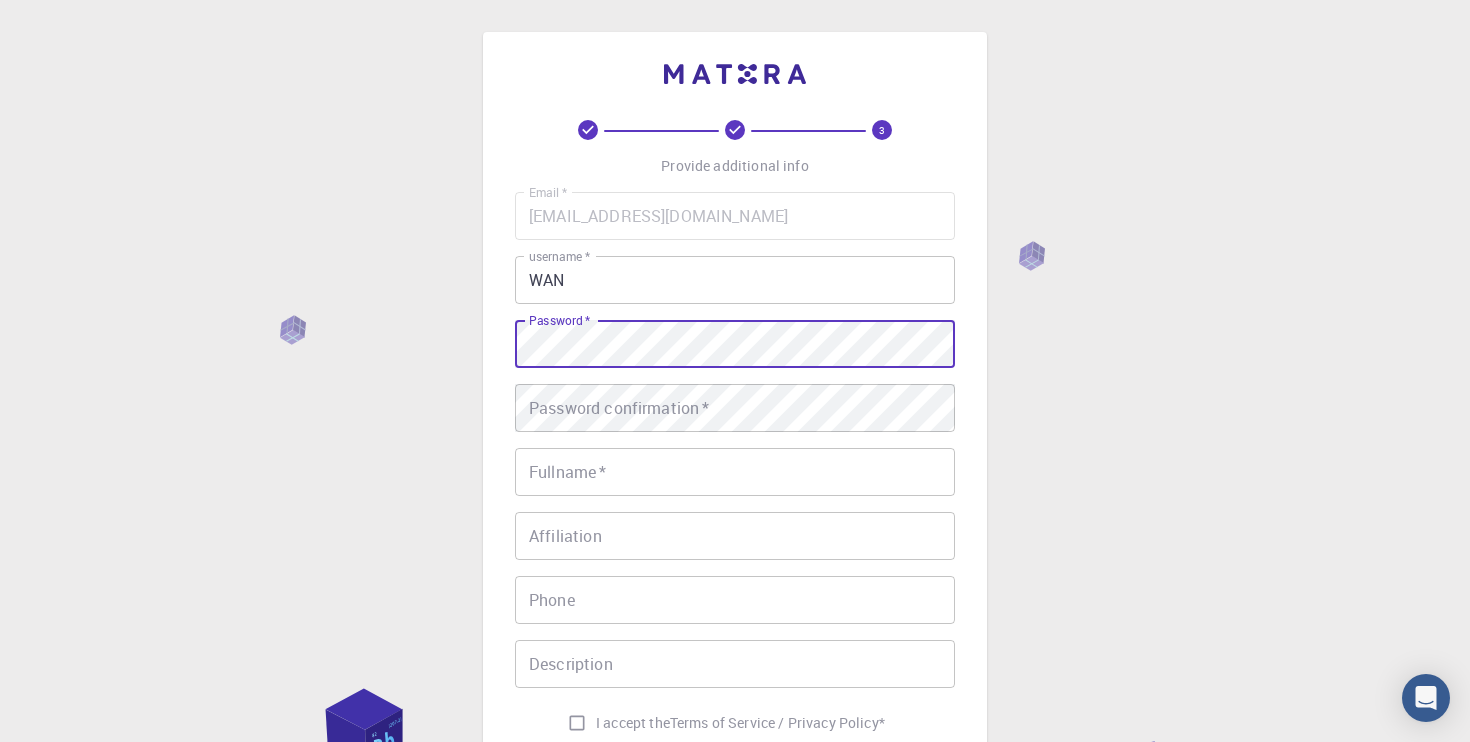 click on "Password confirmation   * Password confirmation   *" at bounding box center [735, 408] 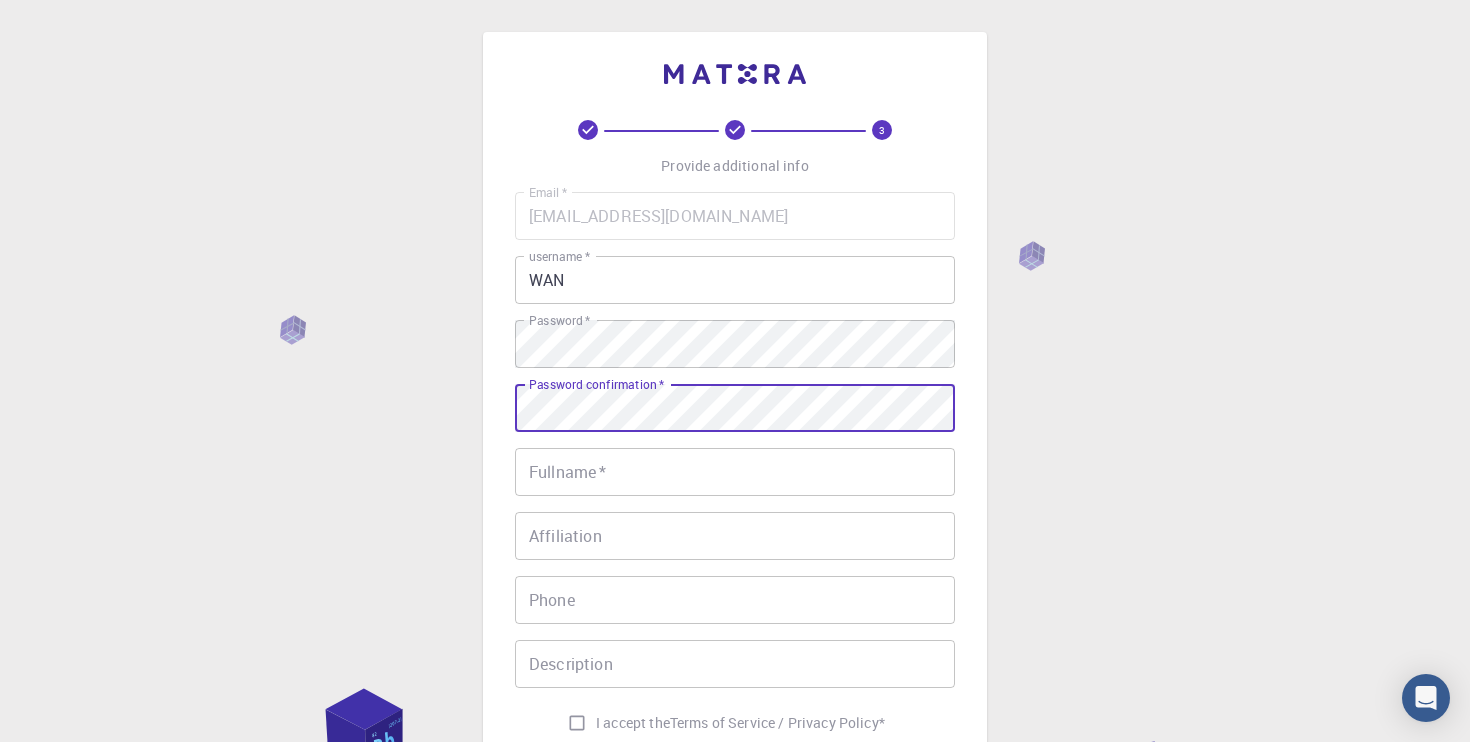 scroll, scrollTop: 56, scrollLeft: 0, axis: vertical 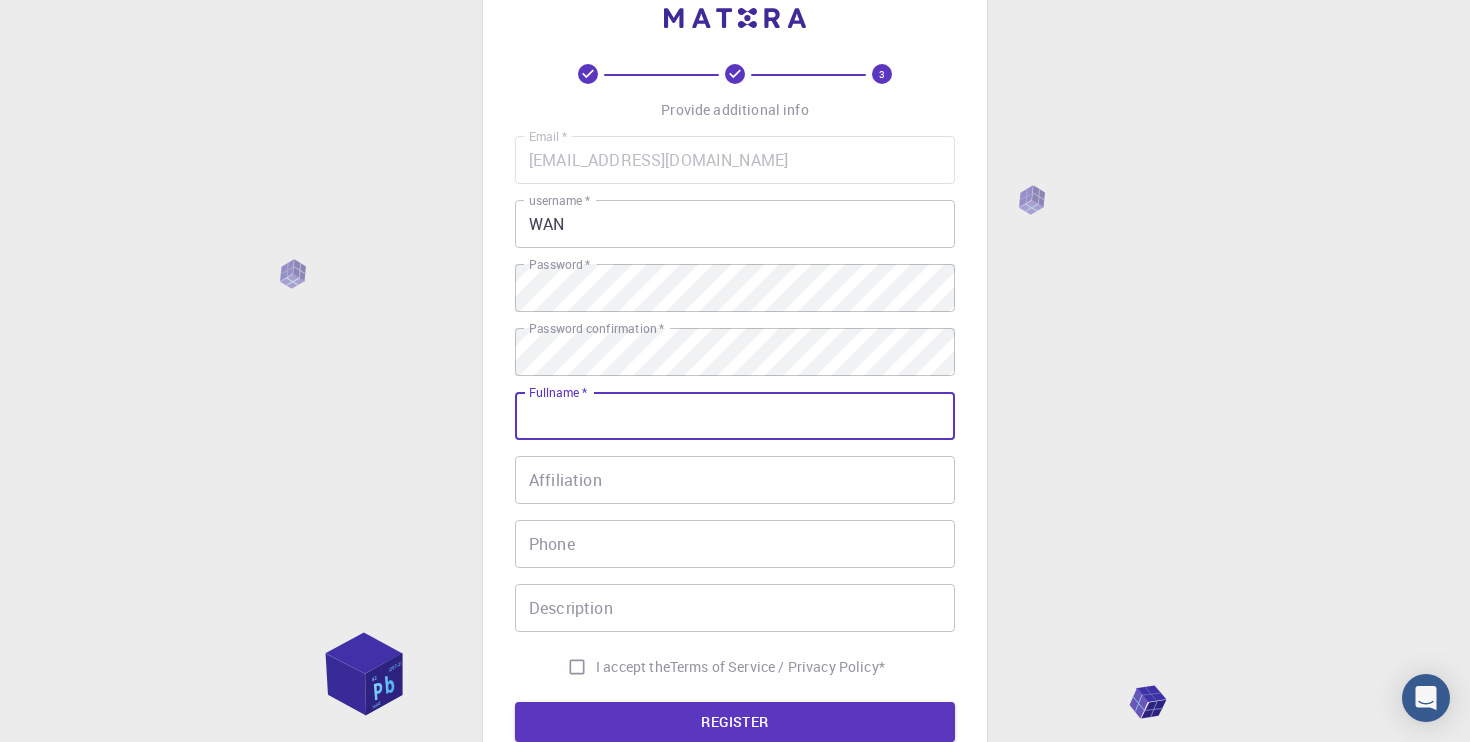 click on "Fullname   *" at bounding box center (735, 416) 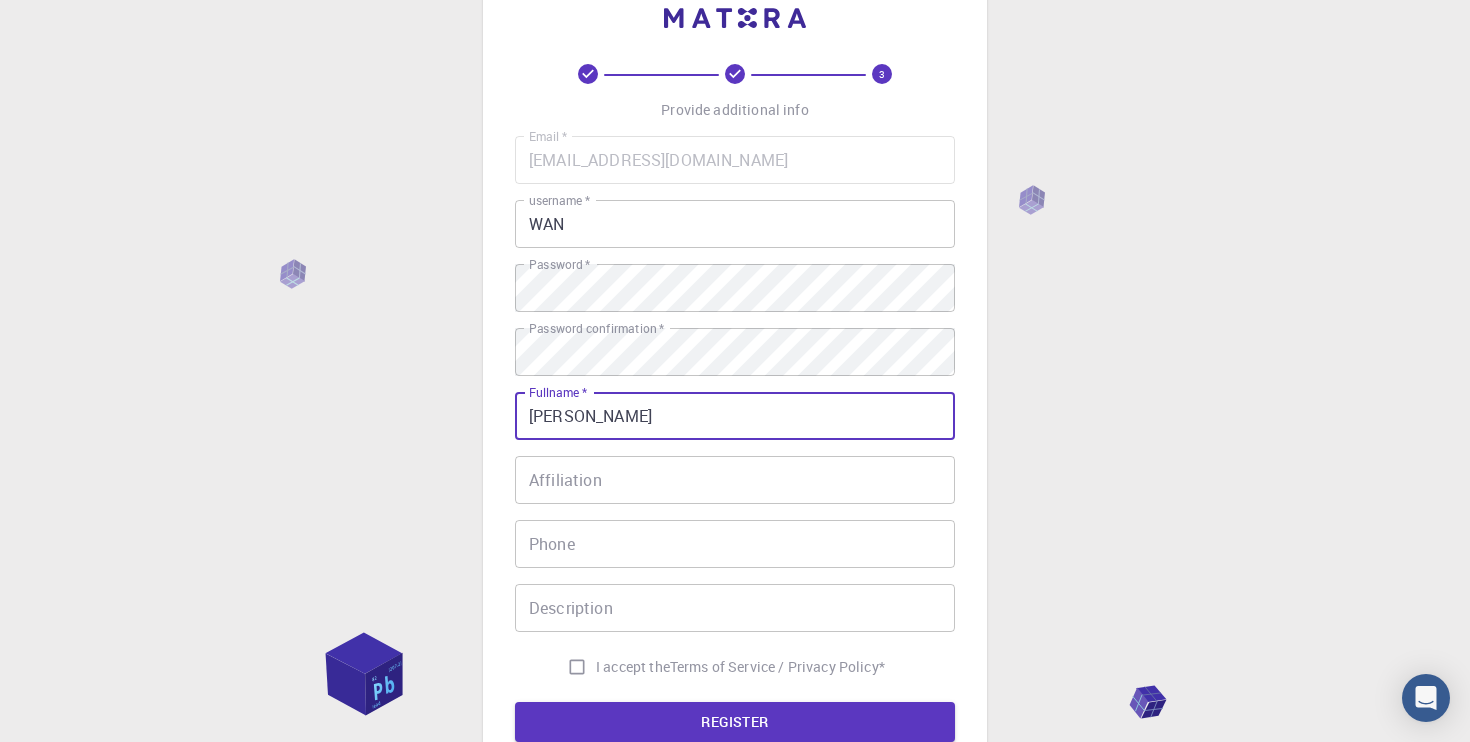 type on "[PERSON_NAME]" 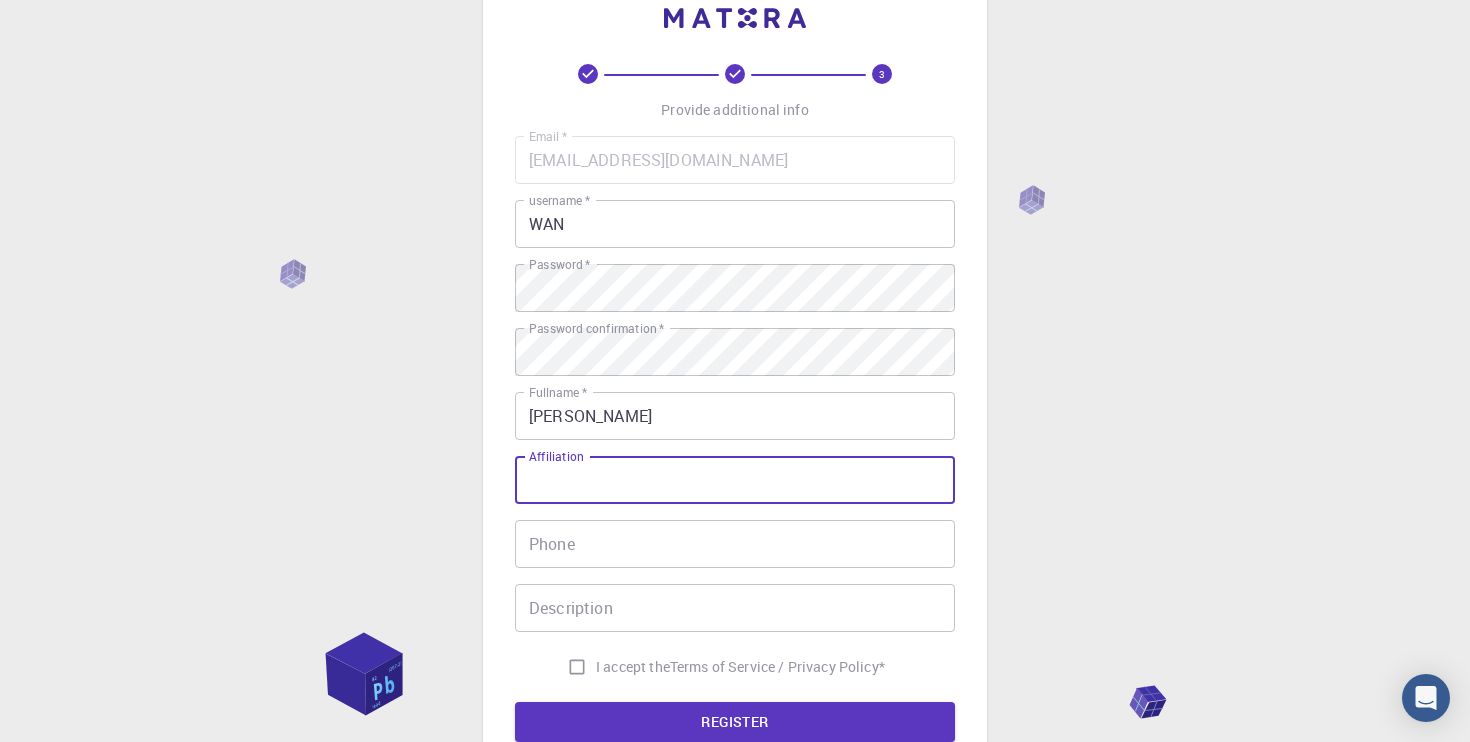 click on "Affiliation" at bounding box center [735, 480] 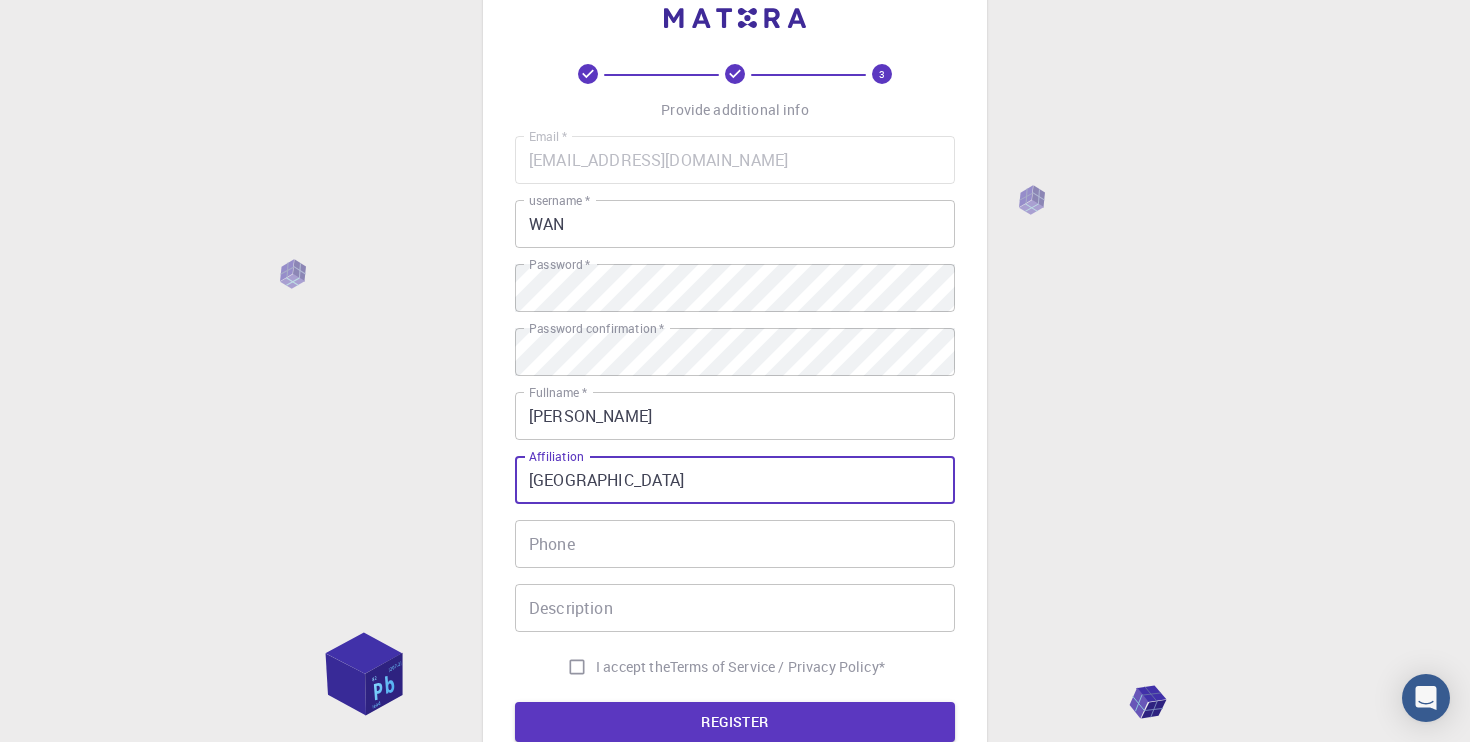 type on "Indonesia" 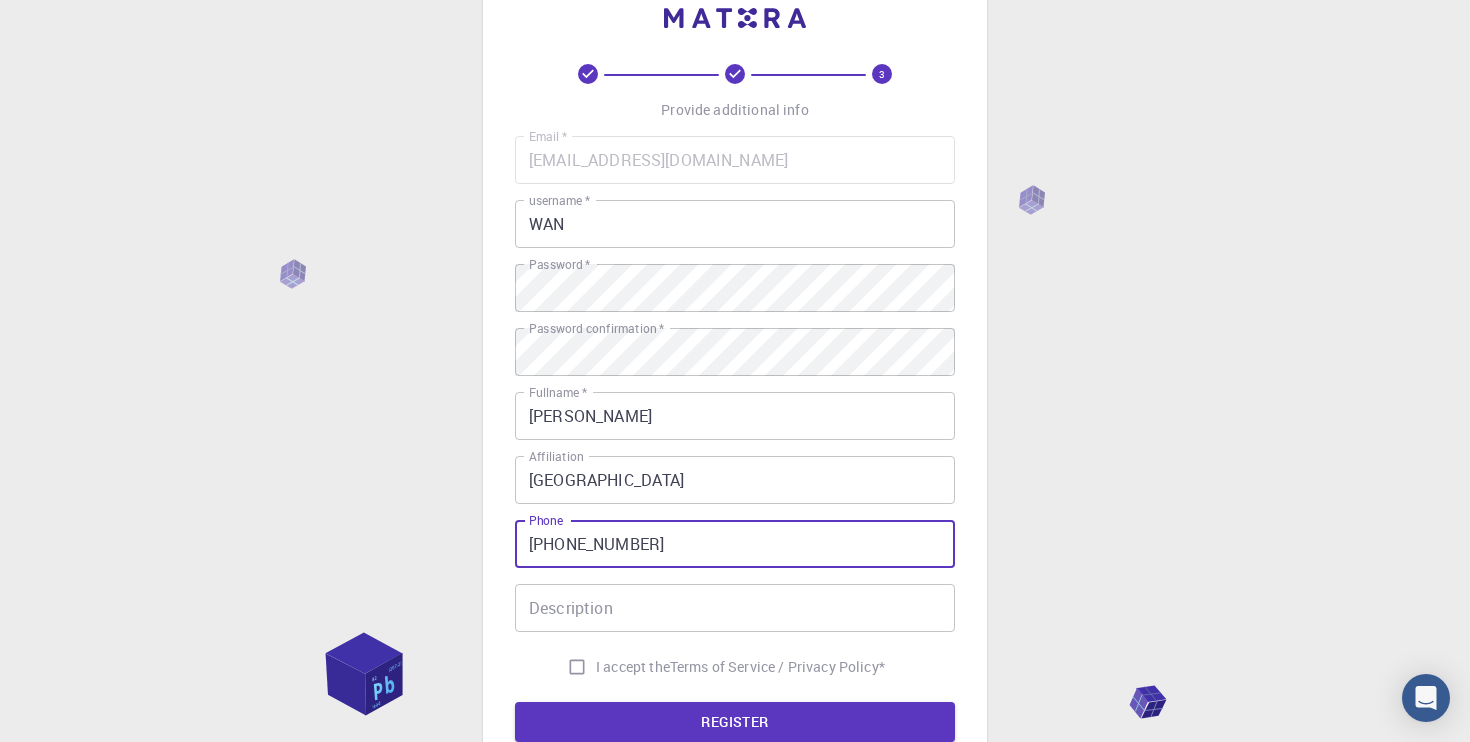 click on "+62 82328525671" at bounding box center [735, 544] 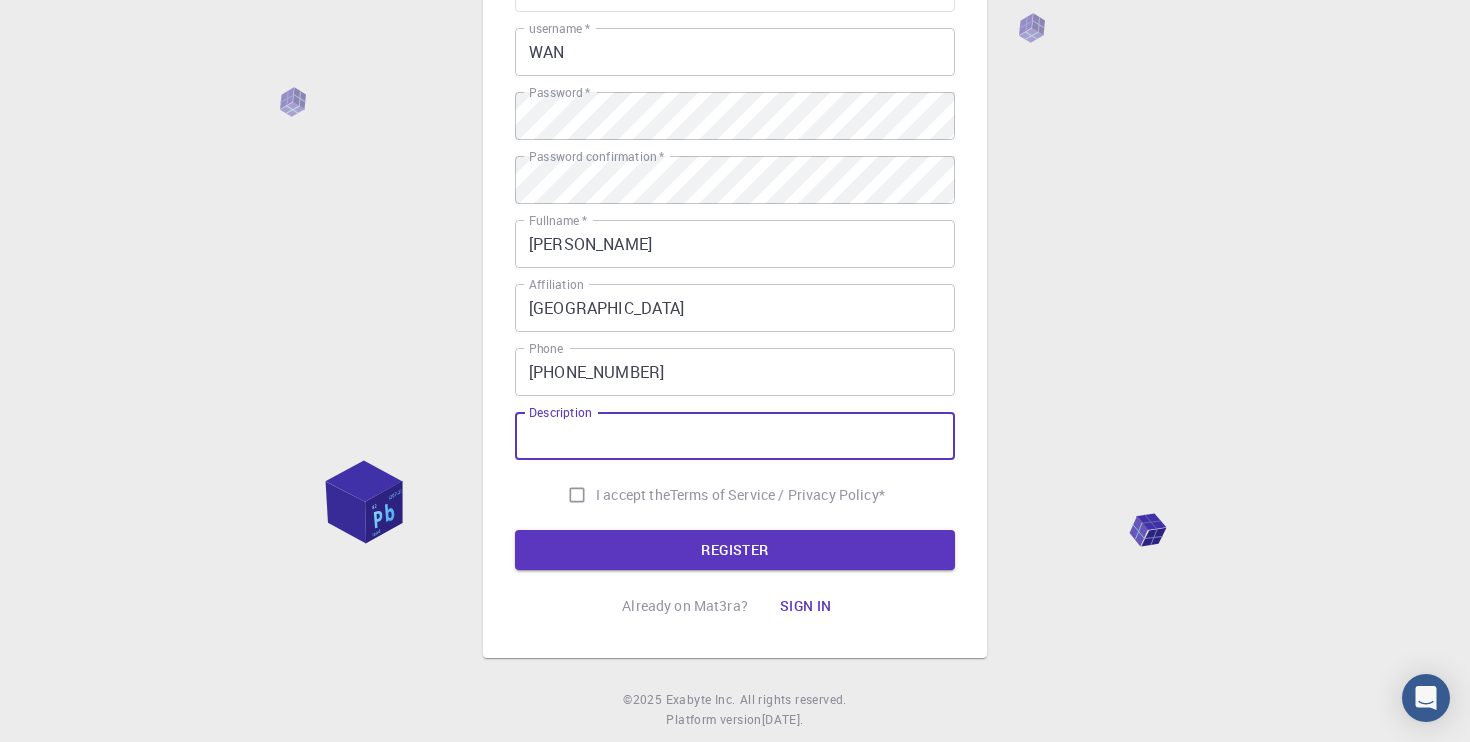 scroll, scrollTop: 277, scrollLeft: 0, axis: vertical 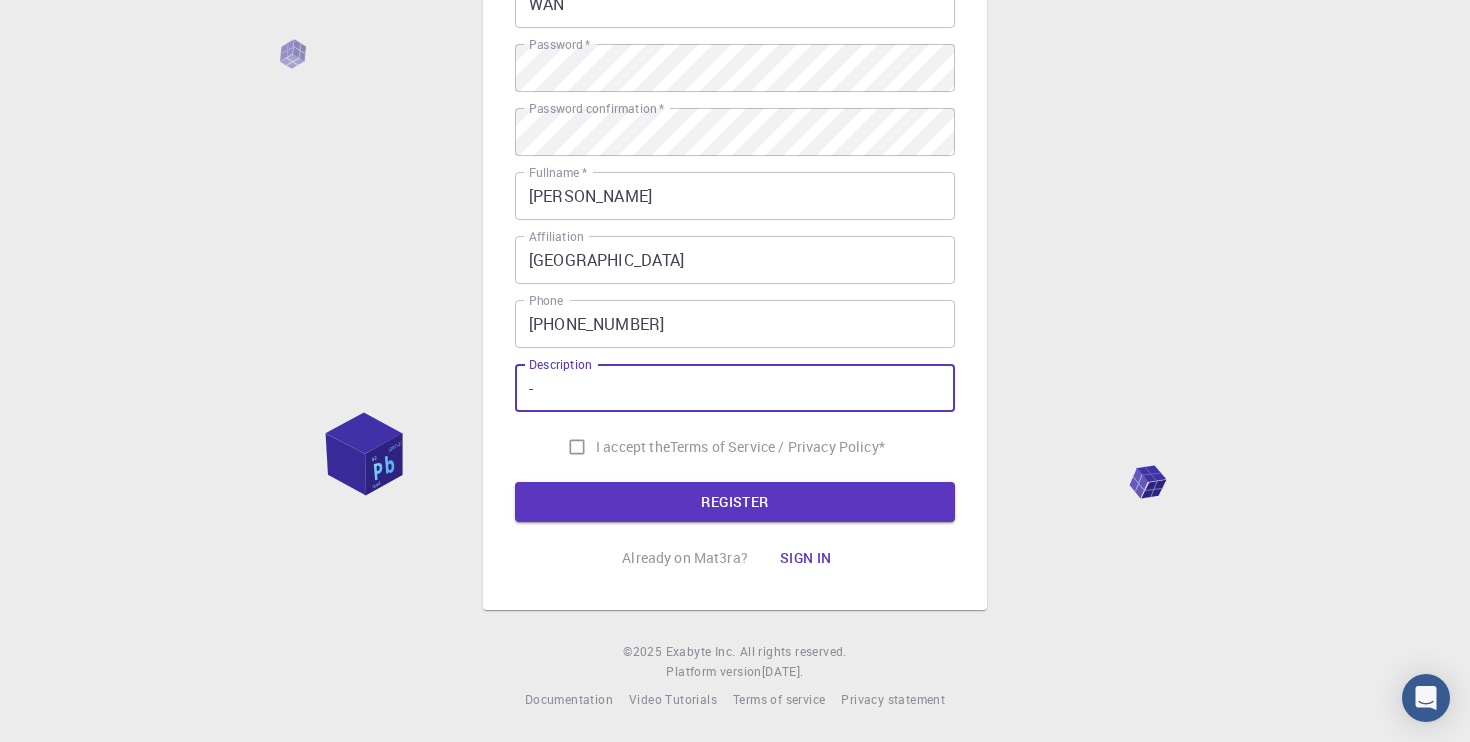 type on "-" 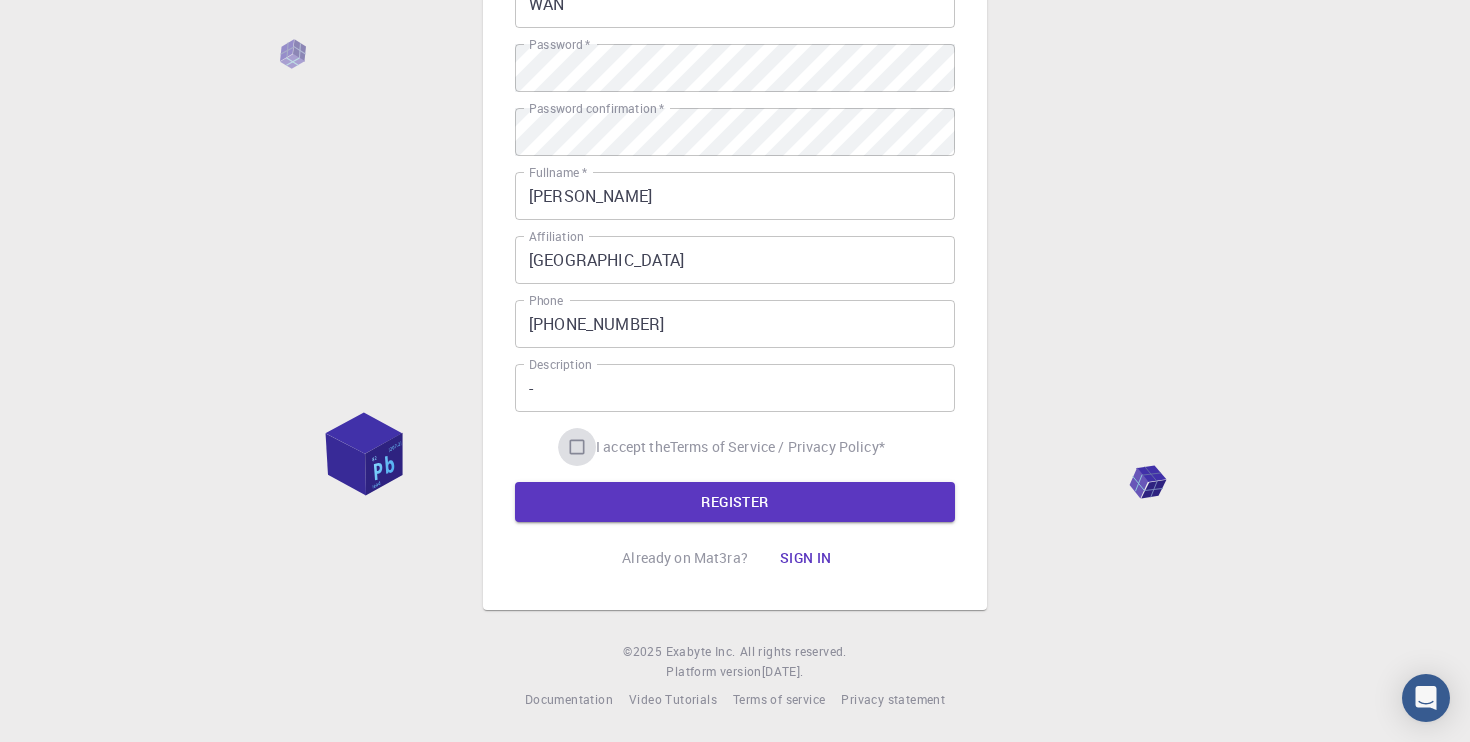click on "I accept the  Terms of Service / Privacy Policy  *" at bounding box center (577, 447) 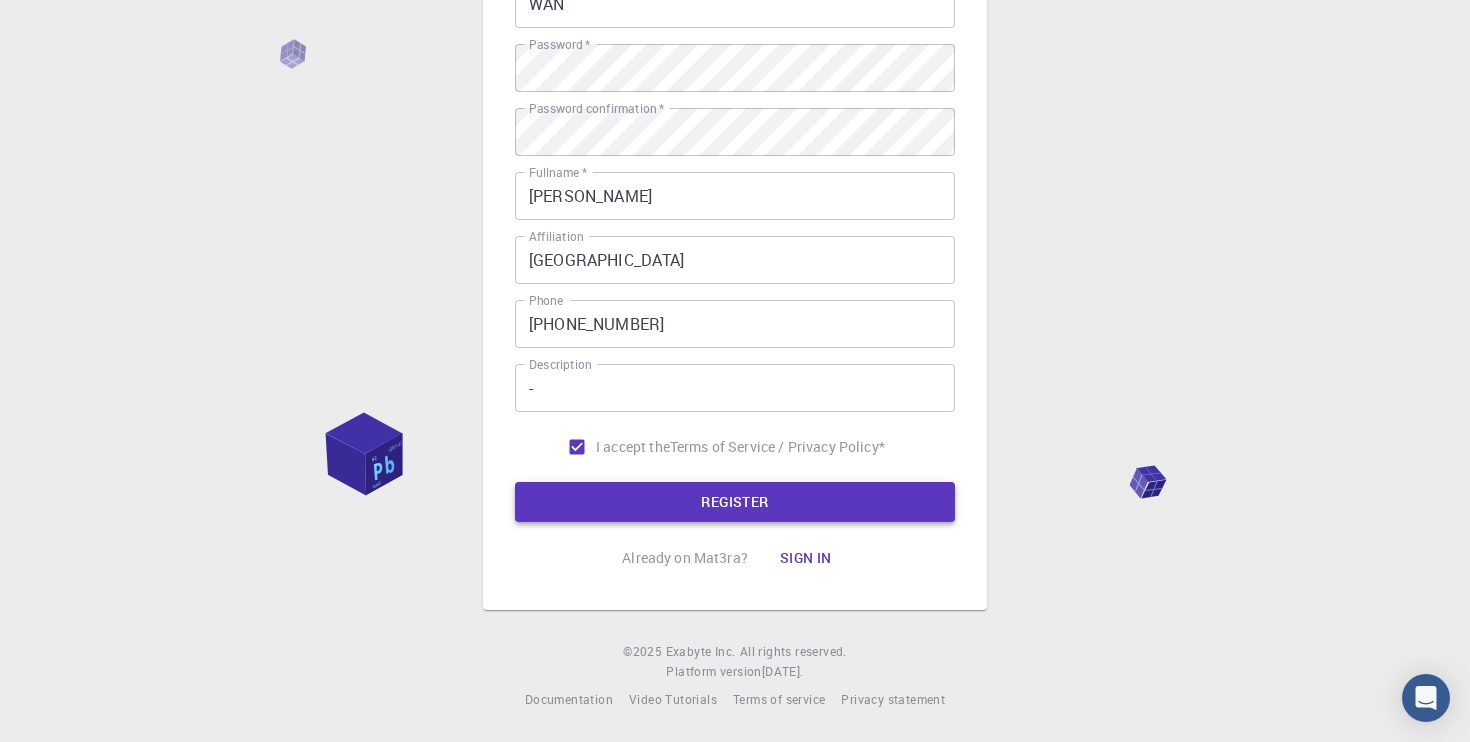 click on "REGISTER" at bounding box center [735, 502] 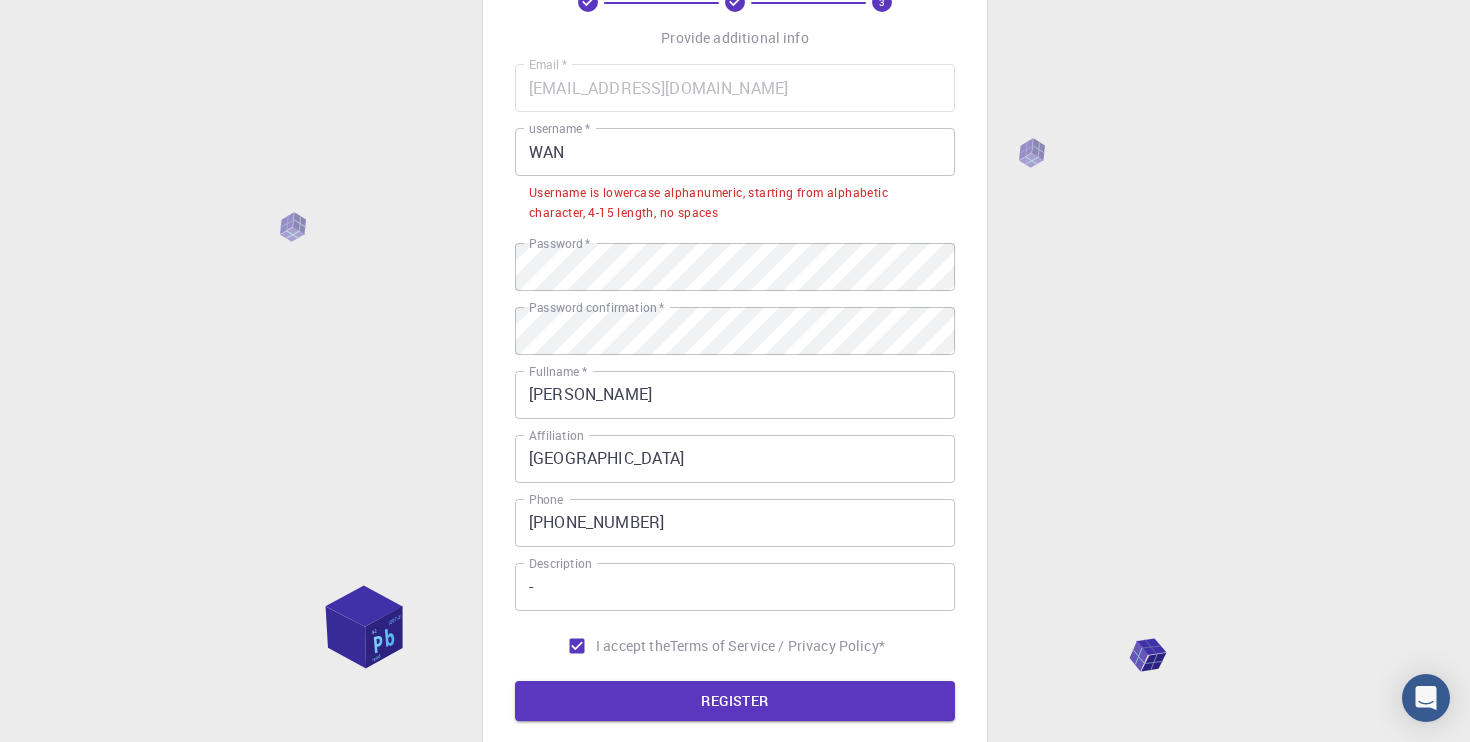 scroll, scrollTop: 124, scrollLeft: 0, axis: vertical 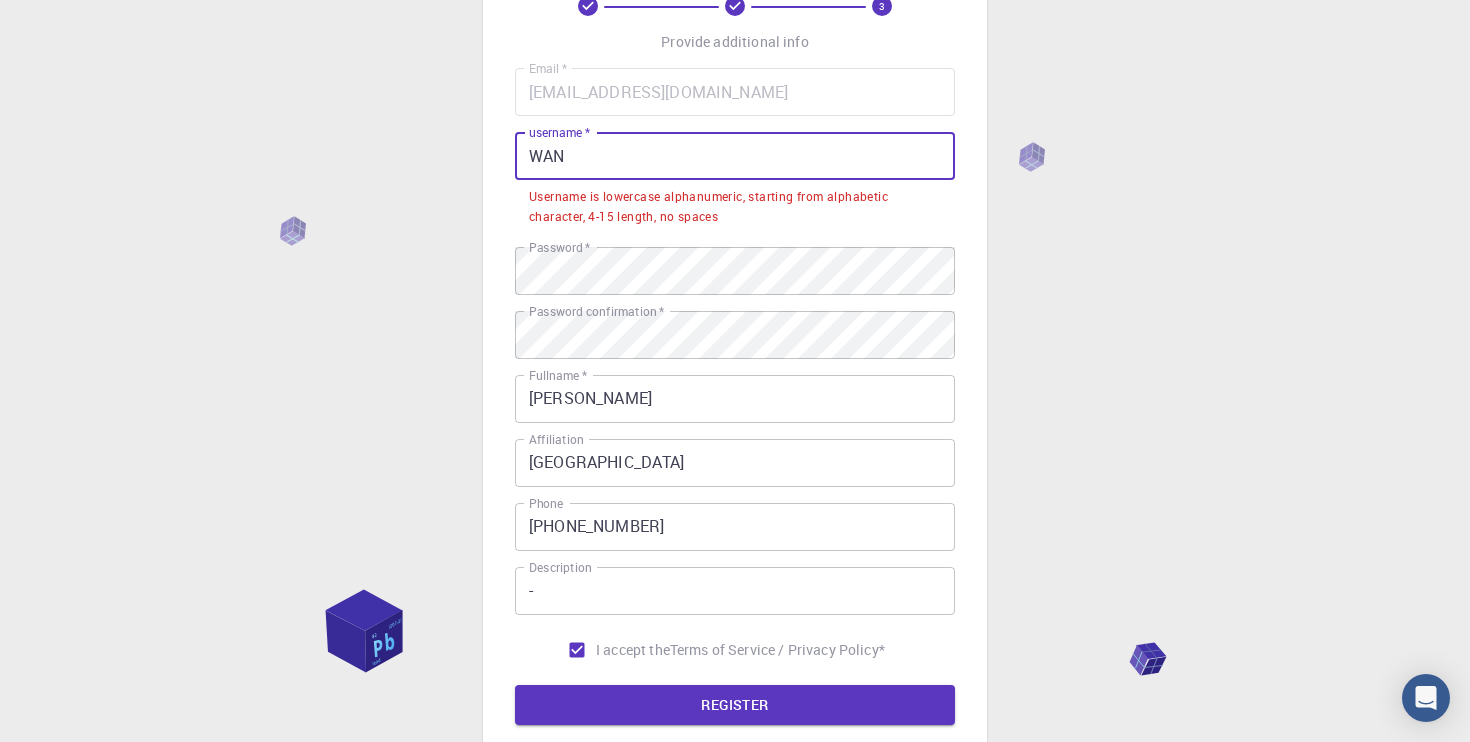 click on "WAN" at bounding box center (735, 156) 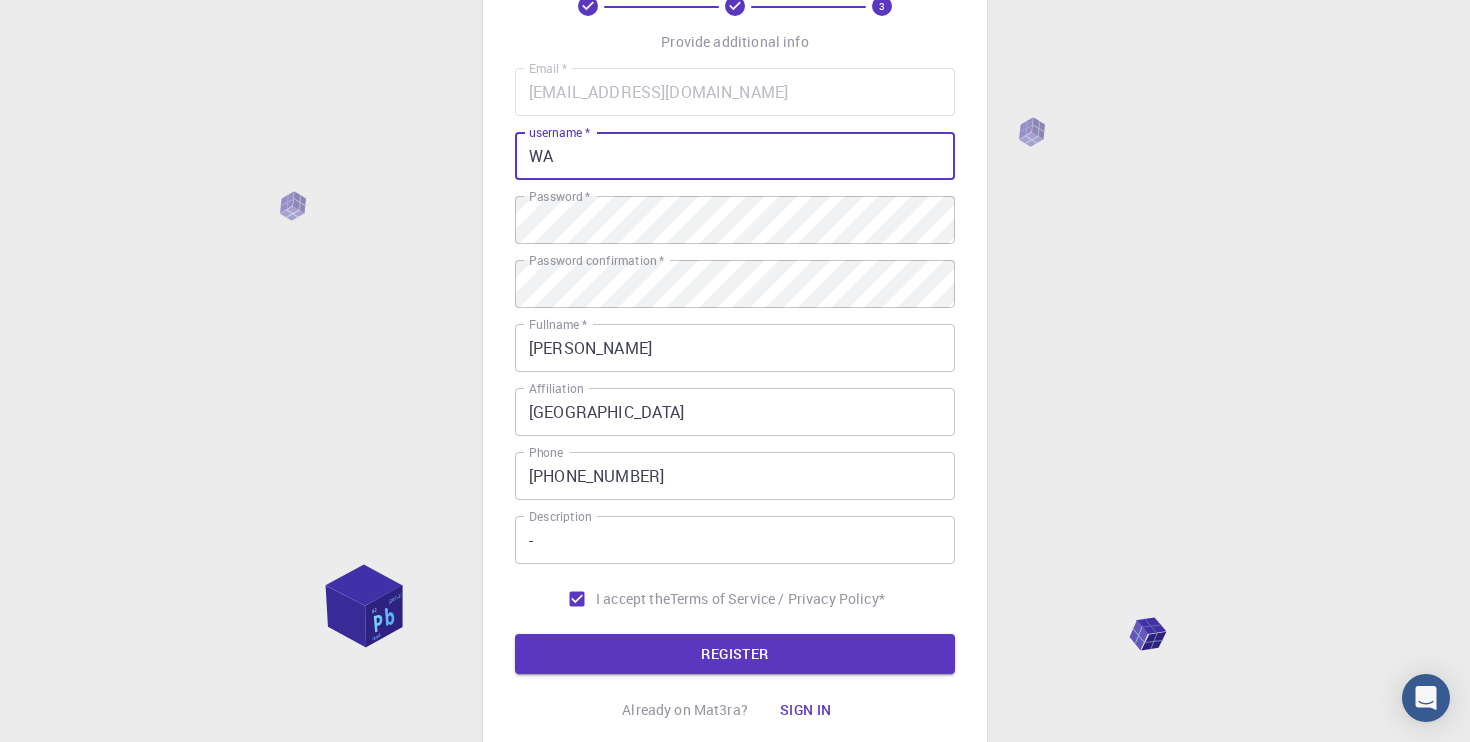 type on "W" 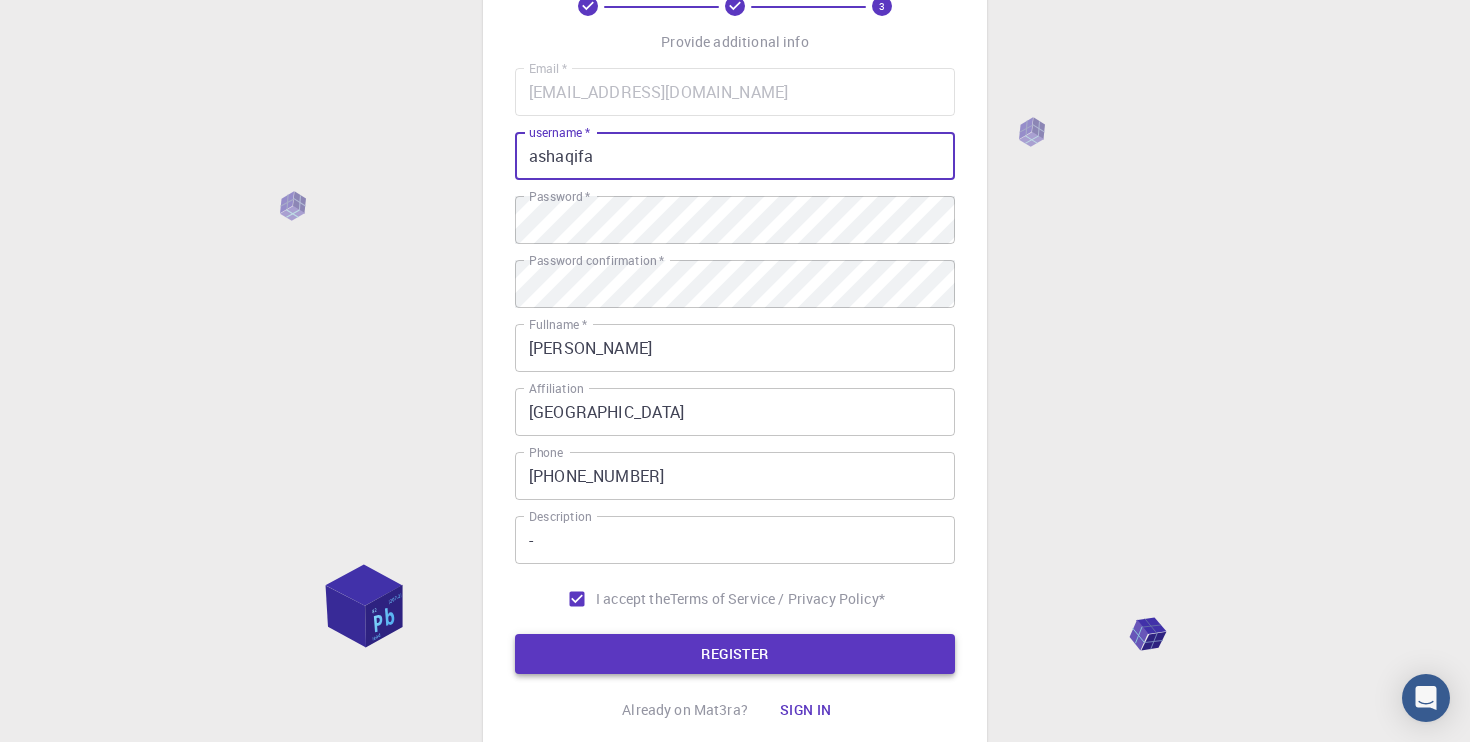 type on "ashaqifa" 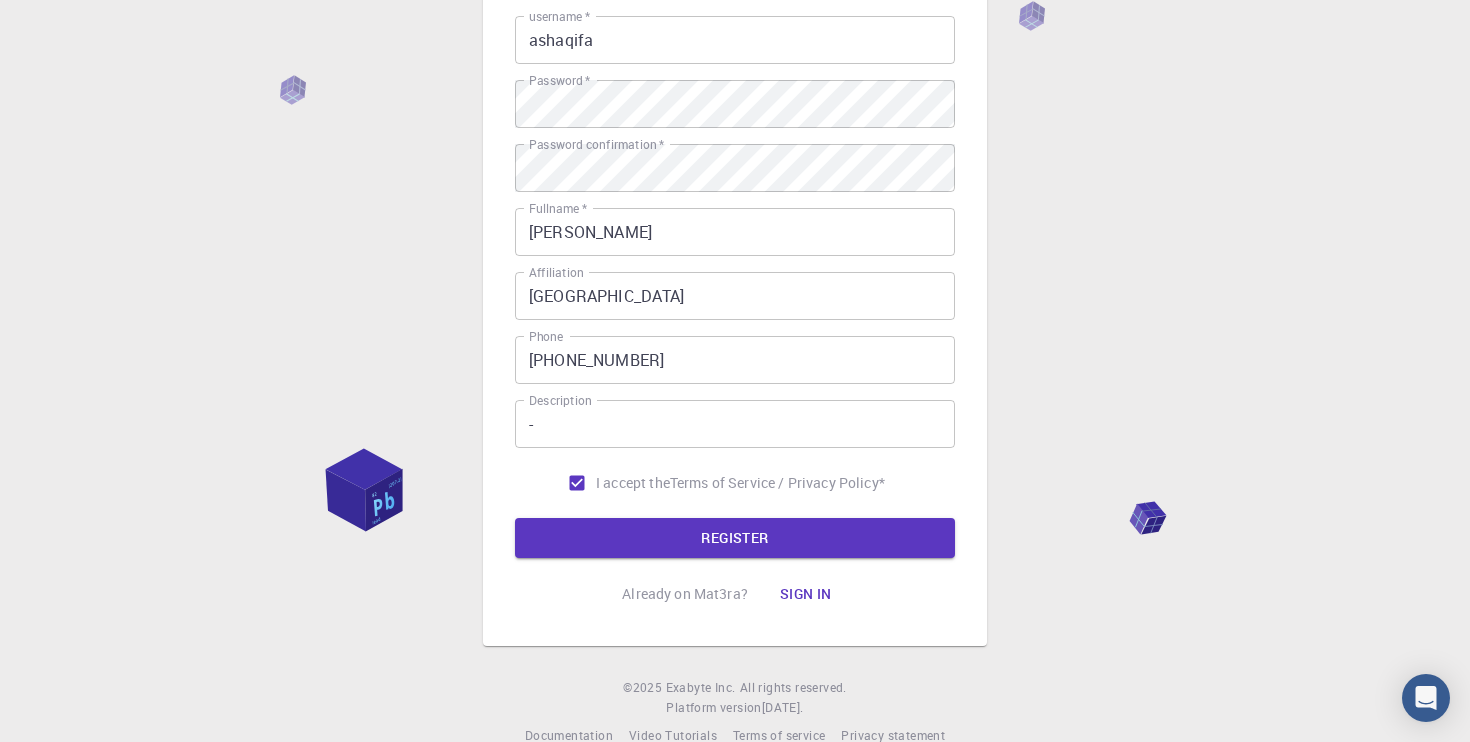 scroll, scrollTop: 278, scrollLeft: 0, axis: vertical 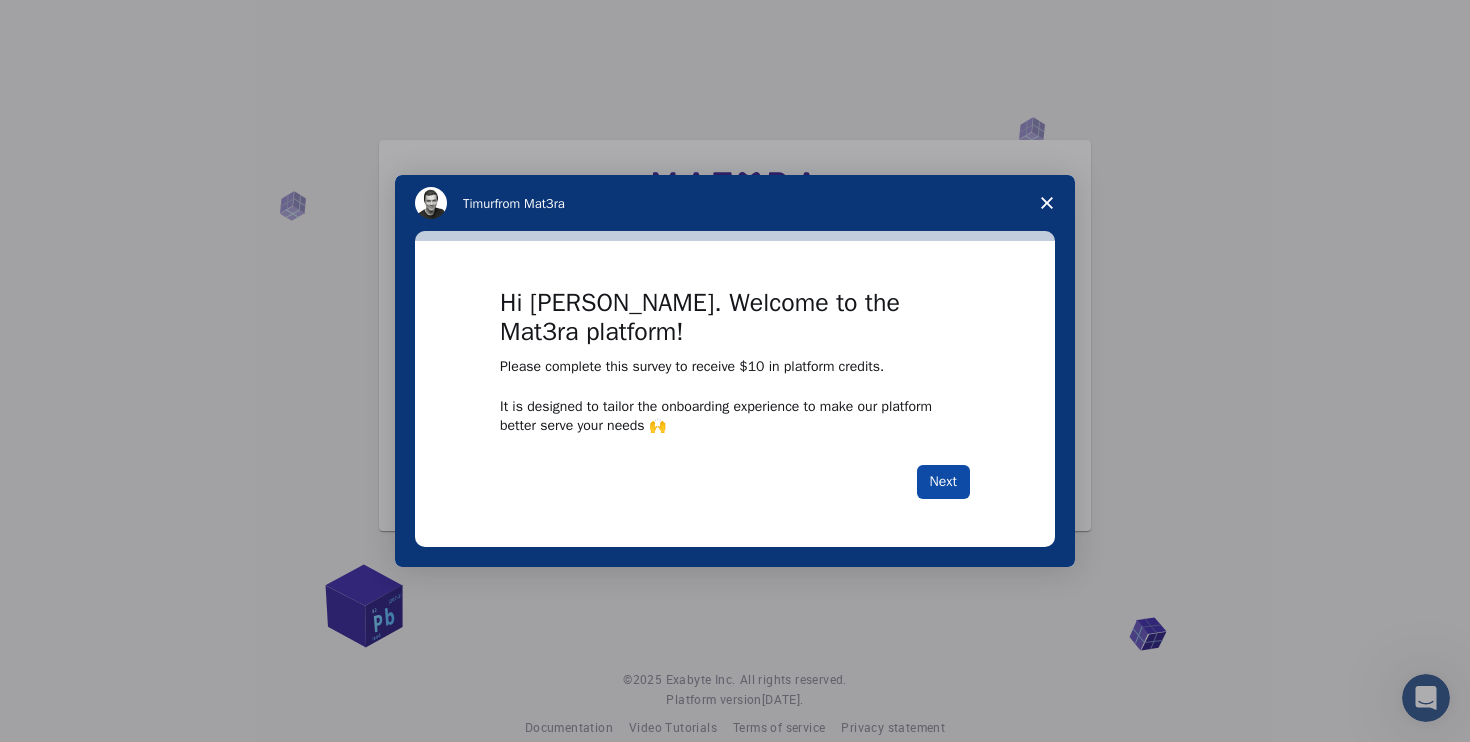click on "Next" at bounding box center (943, 482) 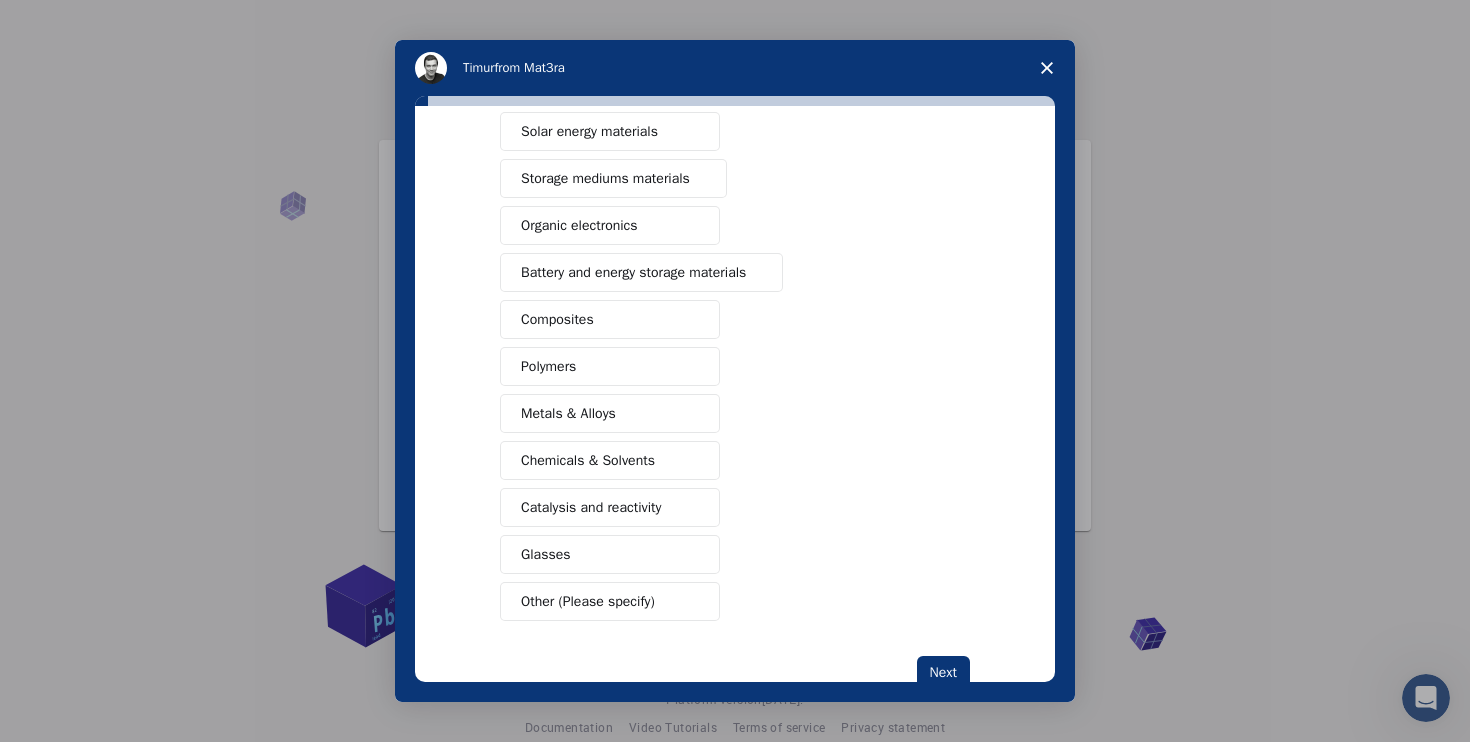 scroll, scrollTop: 158, scrollLeft: 0, axis: vertical 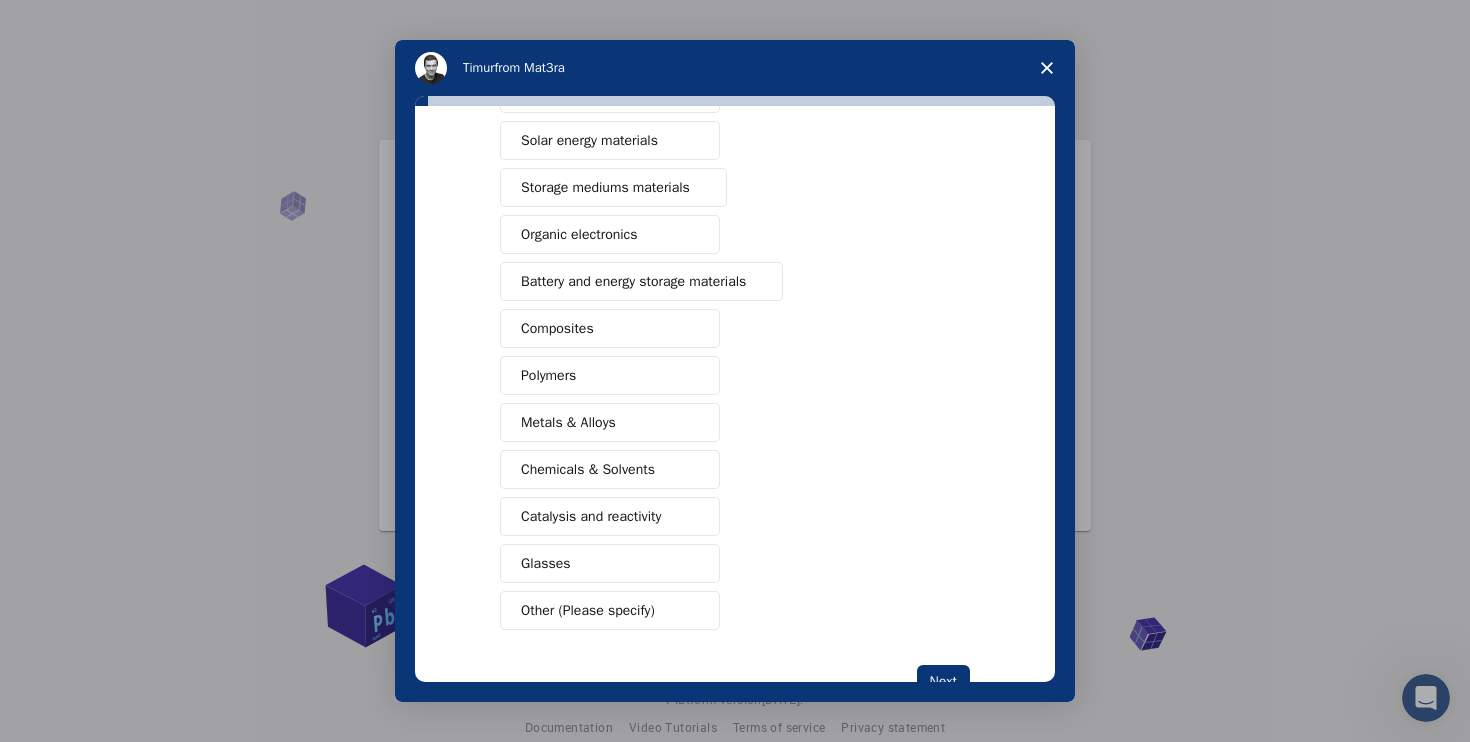 click on "Polymers" at bounding box center [610, 375] 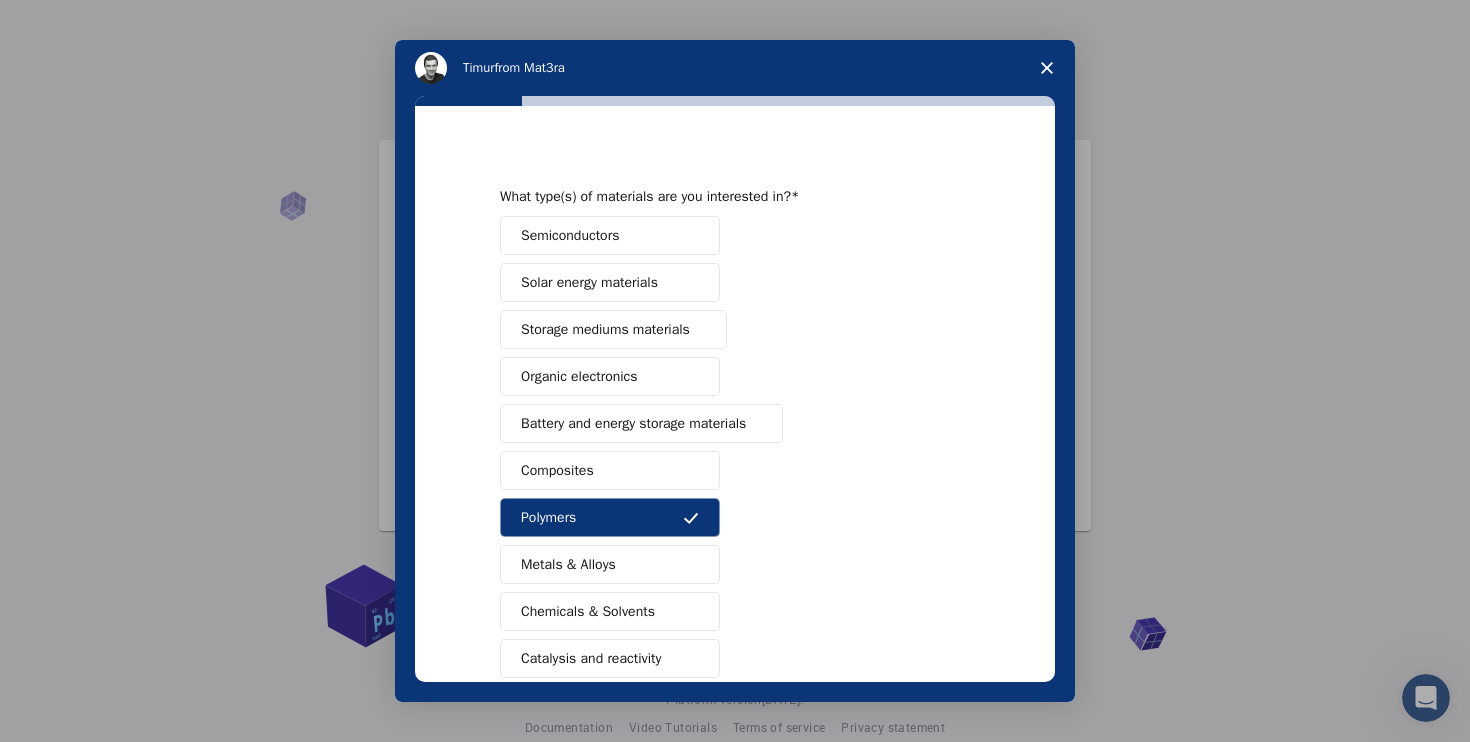 scroll, scrollTop: 15, scrollLeft: 0, axis: vertical 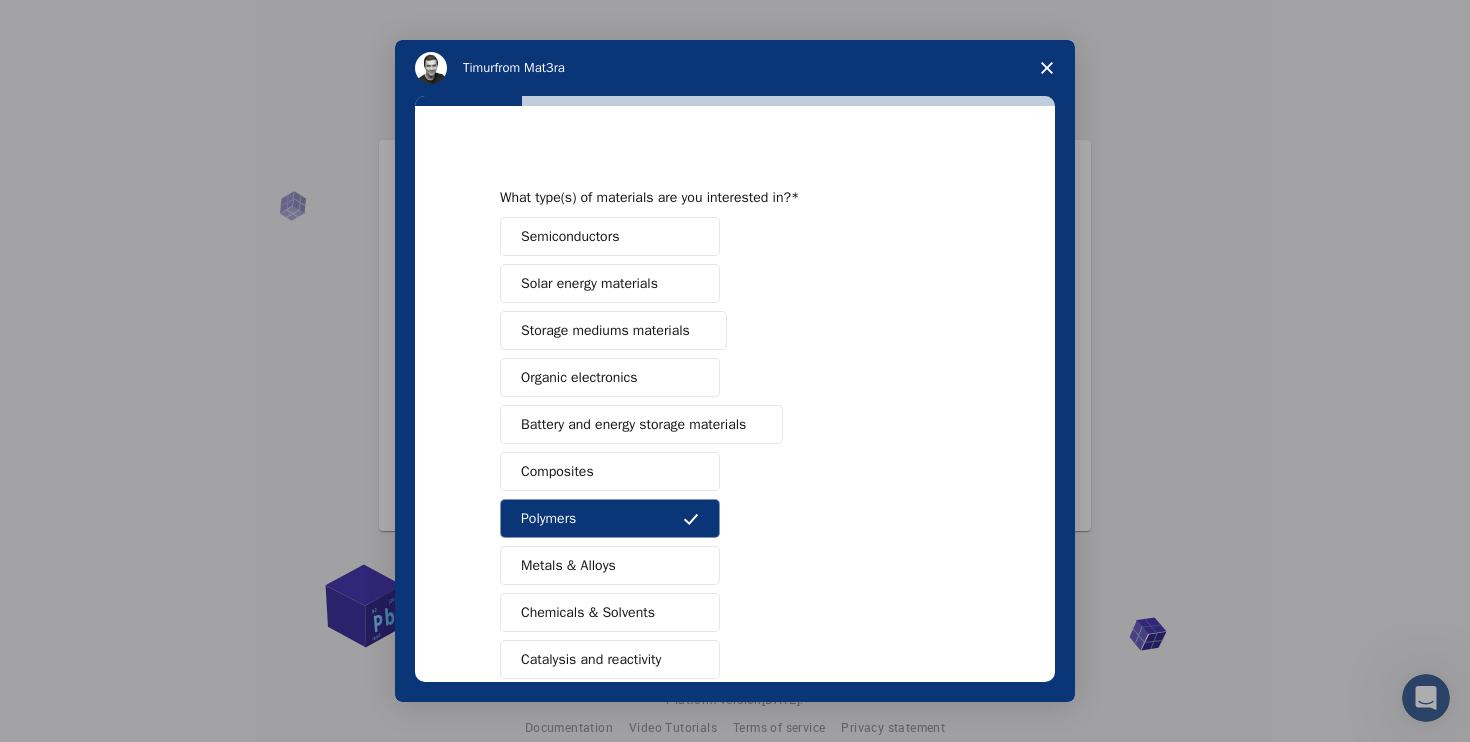 click on "Storage mediums materials" at bounding box center [605, 330] 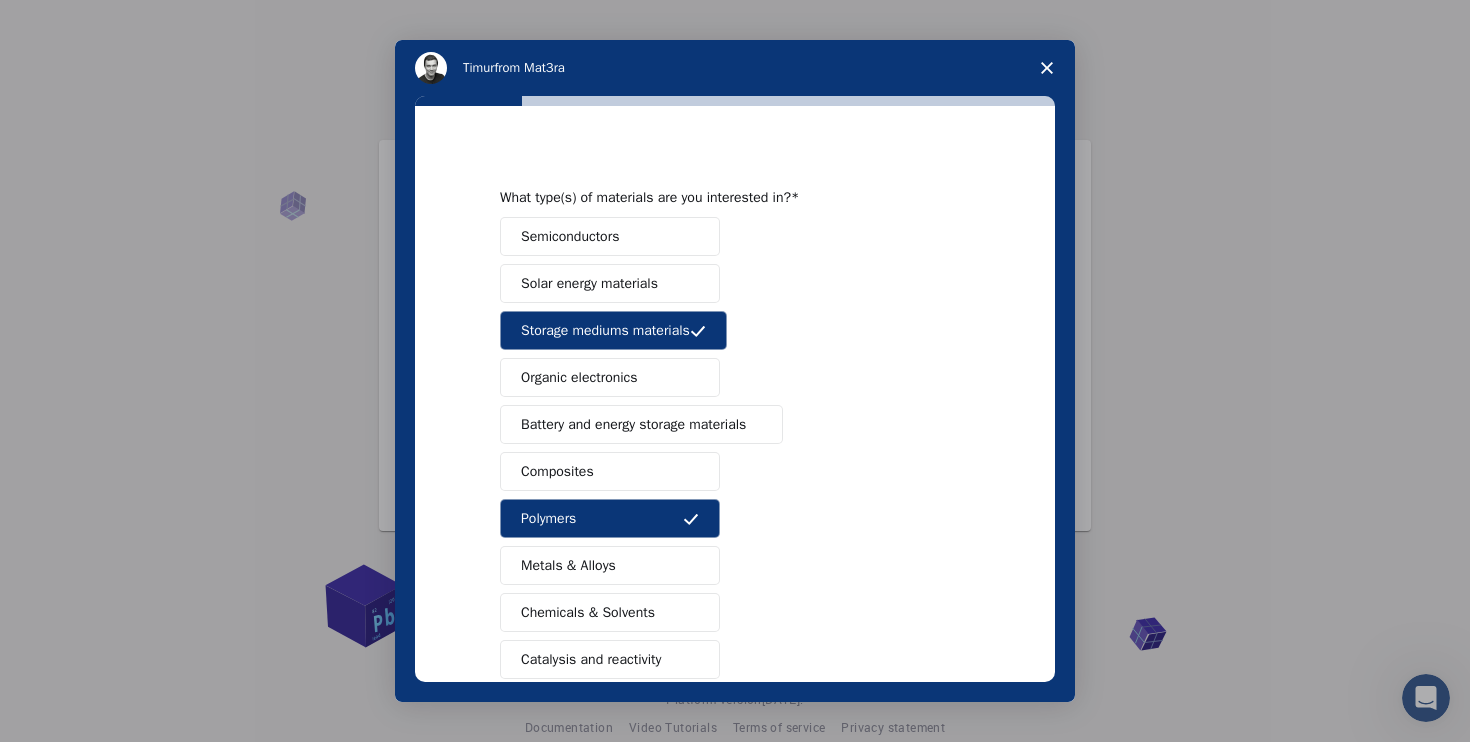 click on "Semiconductors" at bounding box center (610, 236) 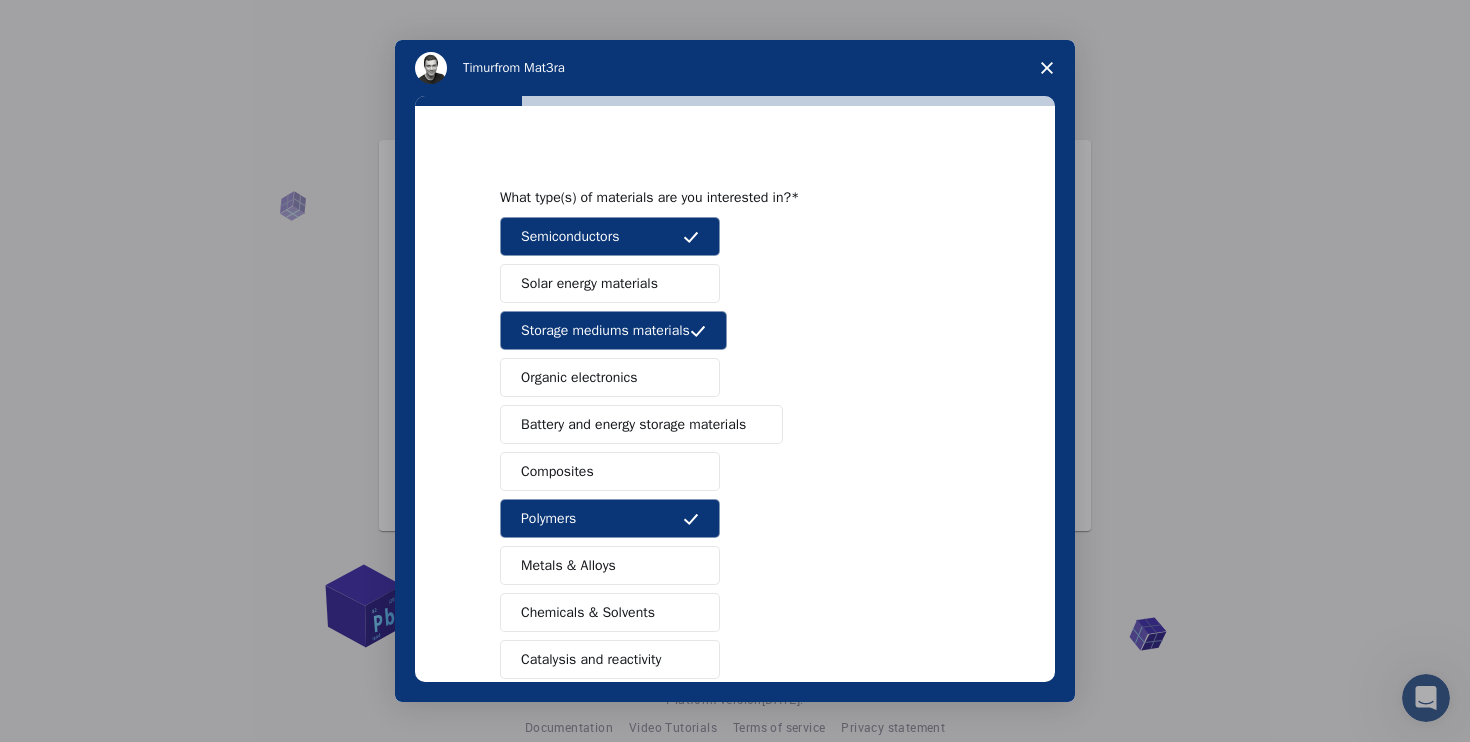 click on "Organic electronics" at bounding box center (610, 377) 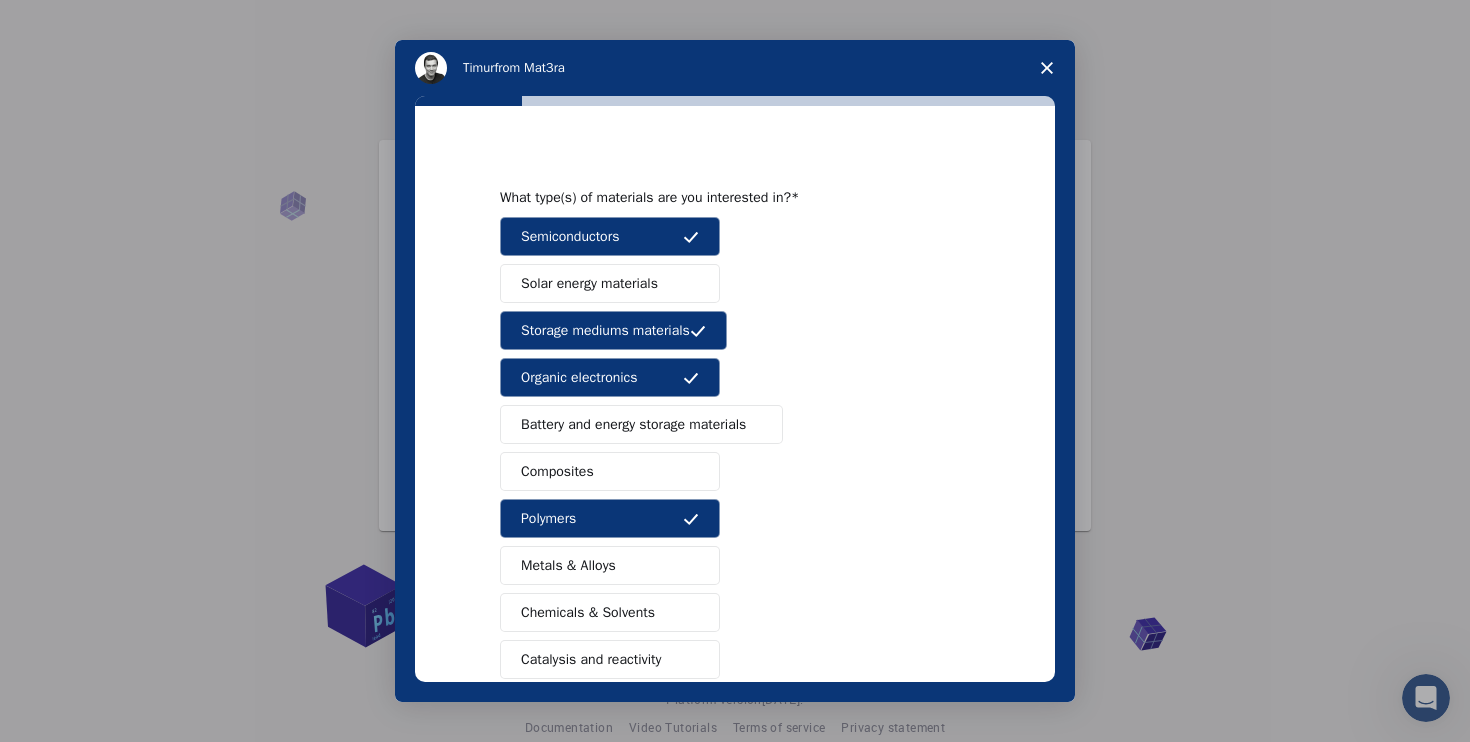 click on "Battery and energy storage materials" at bounding box center (633, 424) 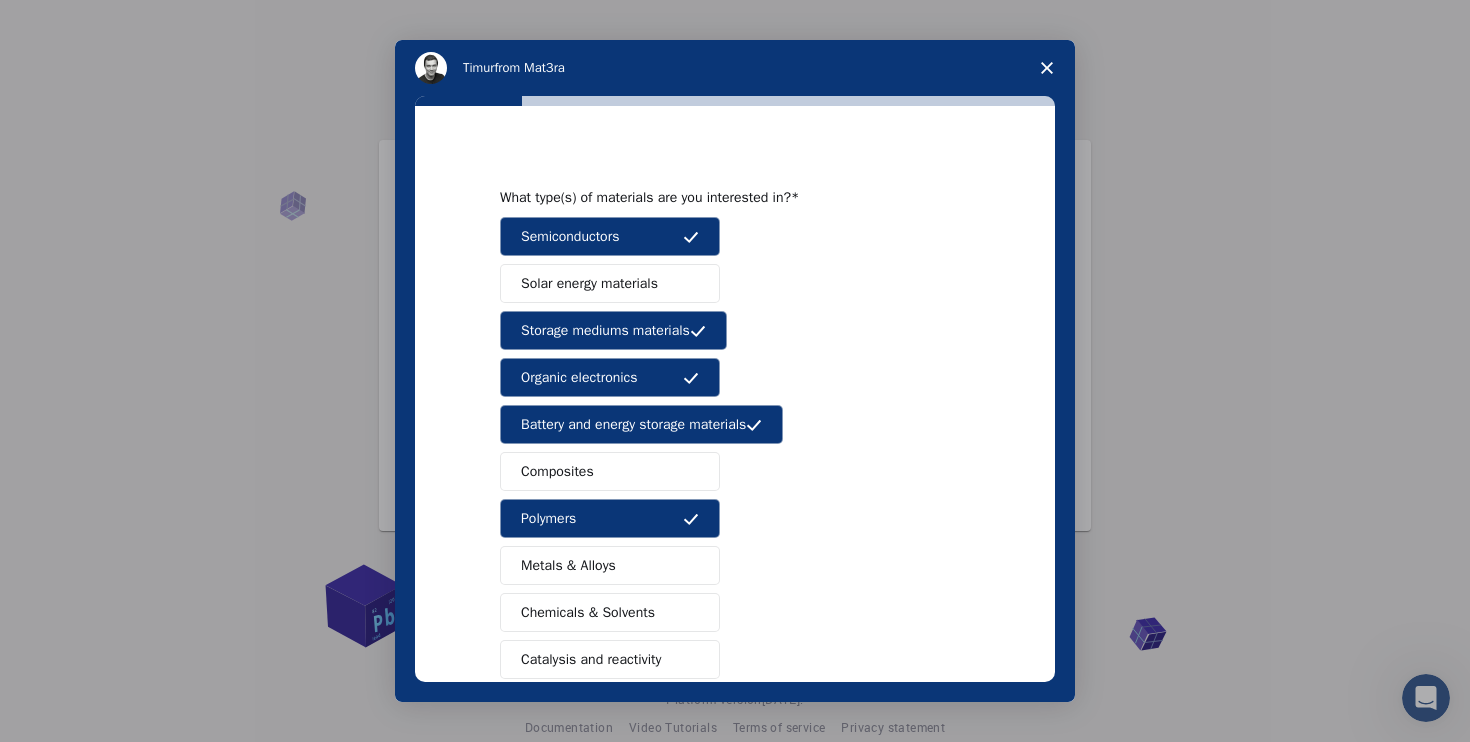 scroll, scrollTop: 223, scrollLeft: 0, axis: vertical 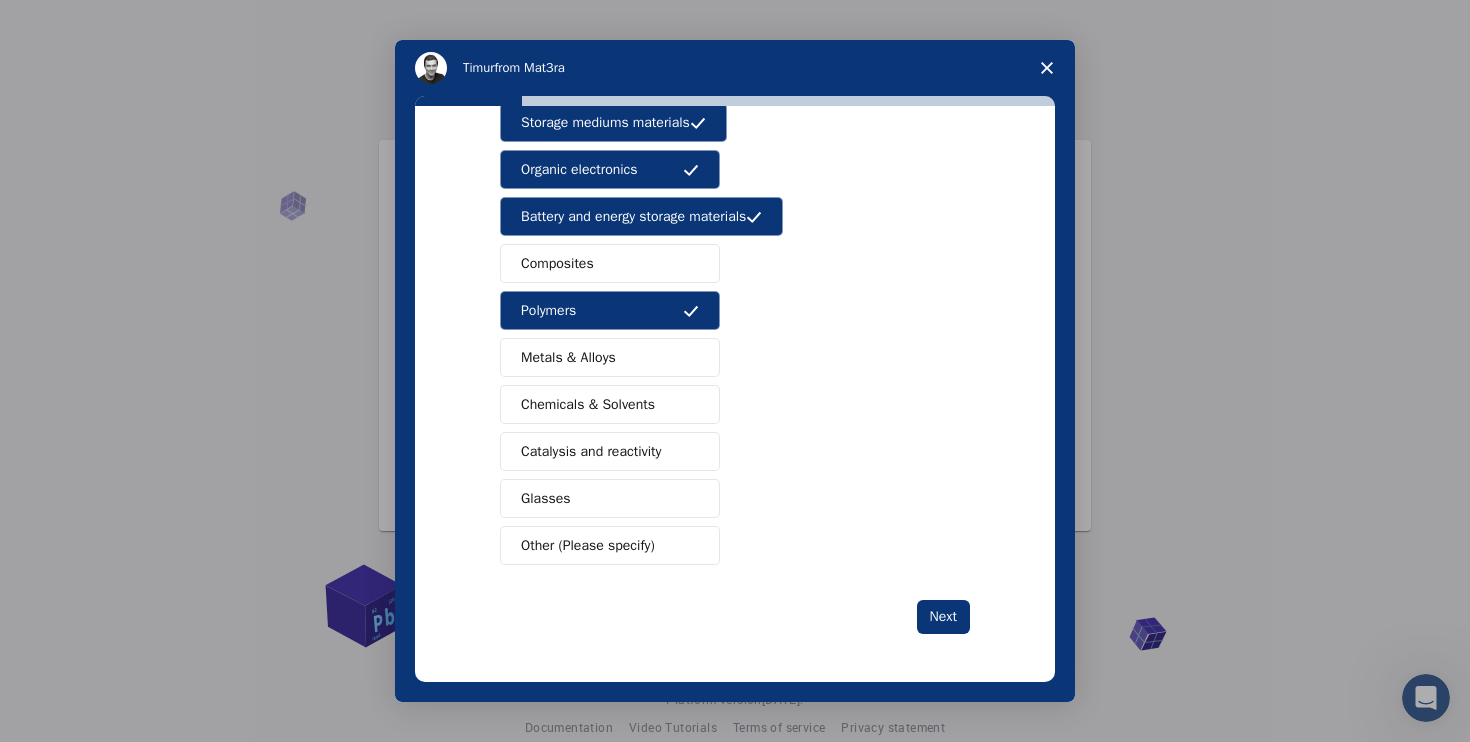 click on "Composites" at bounding box center (610, 263) 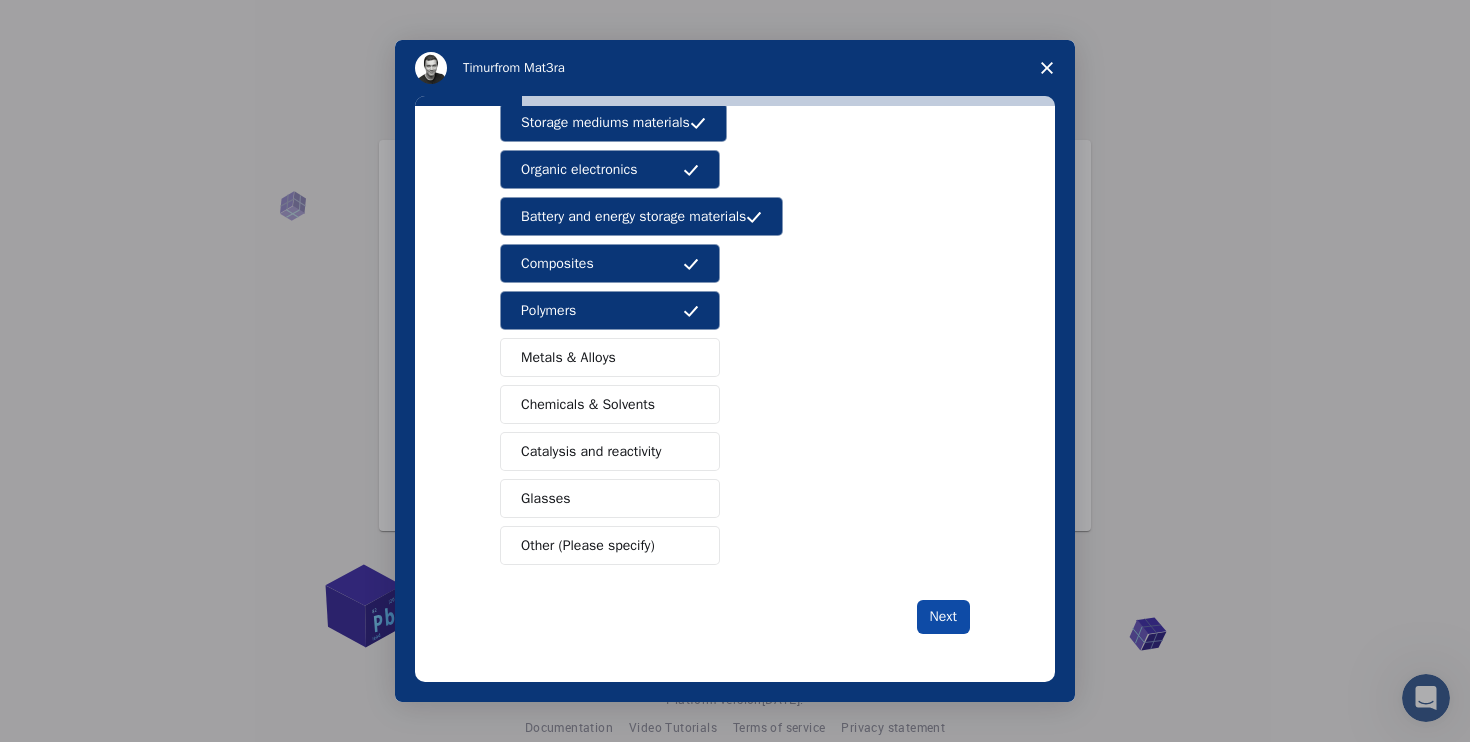 click on "Next" at bounding box center (943, 617) 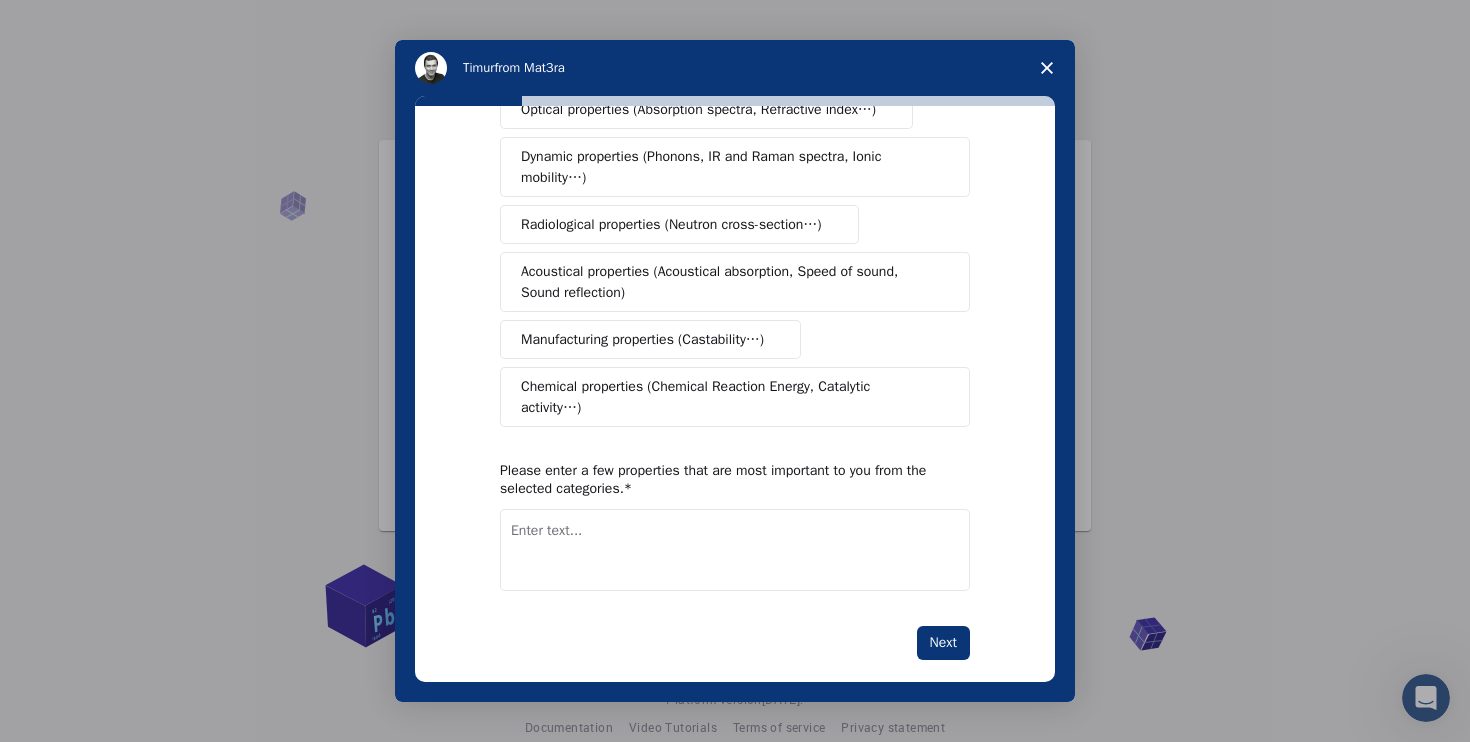 scroll, scrollTop: 347, scrollLeft: 0, axis: vertical 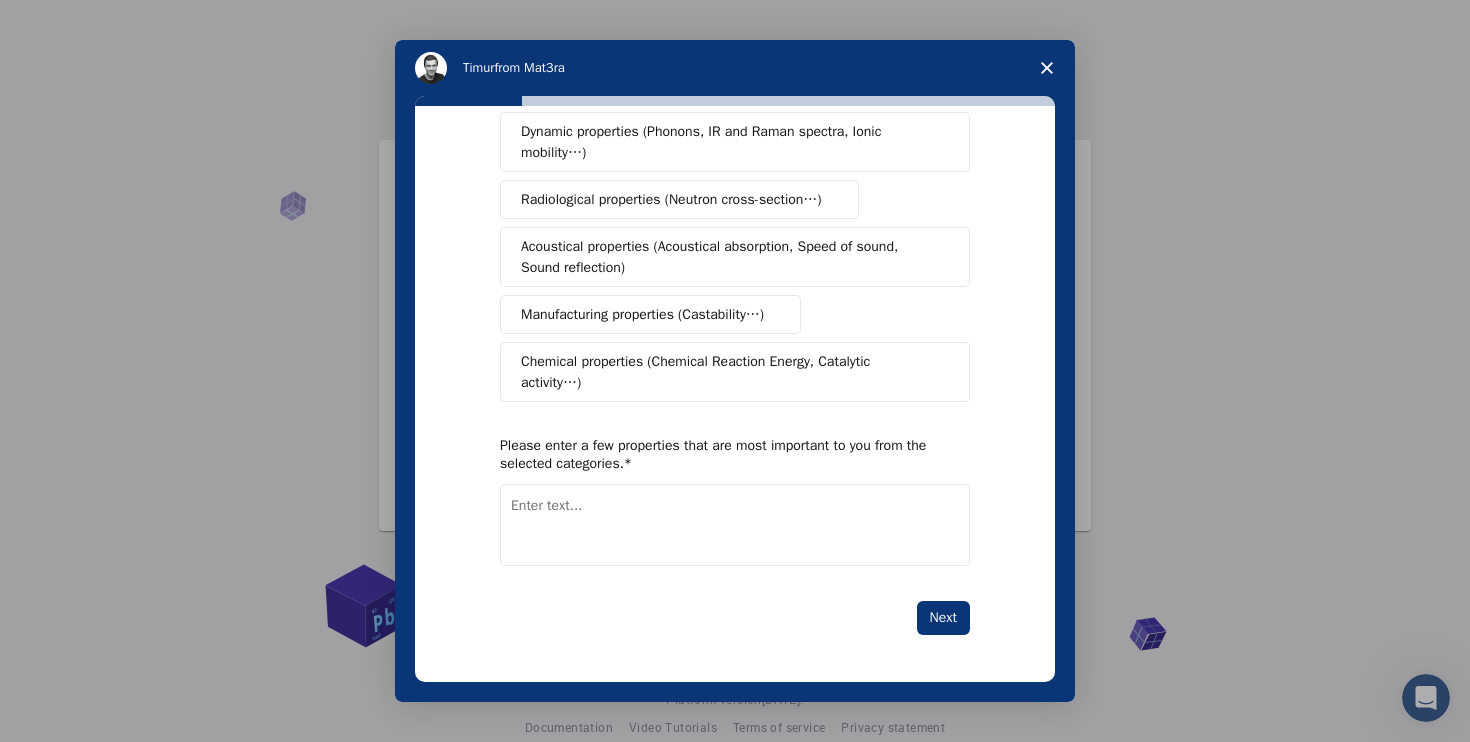 click on "Radiological properties (Neutron cross-section…)" at bounding box center (671, 199) 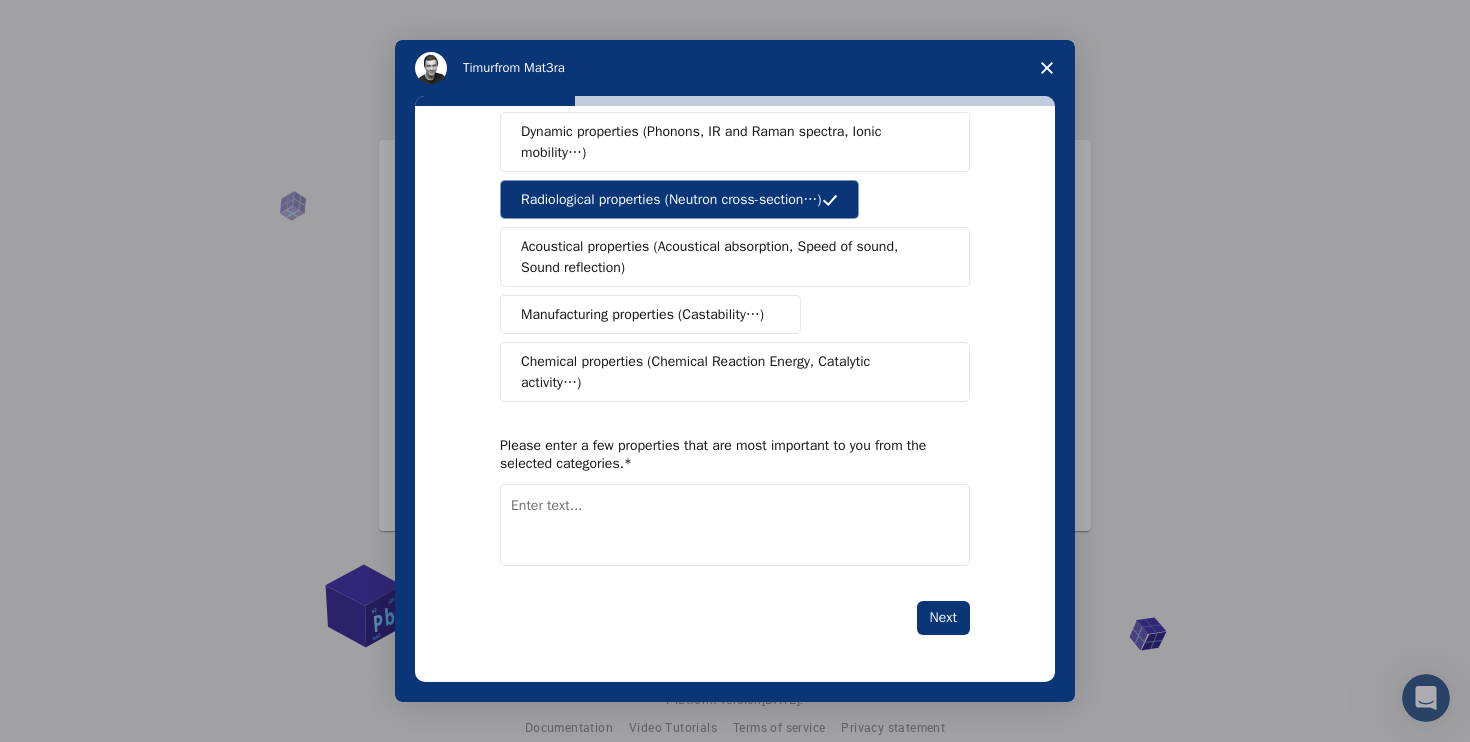 click on "Radiological properties (Neutron cross-section…)" at bounding box center [671, 199] 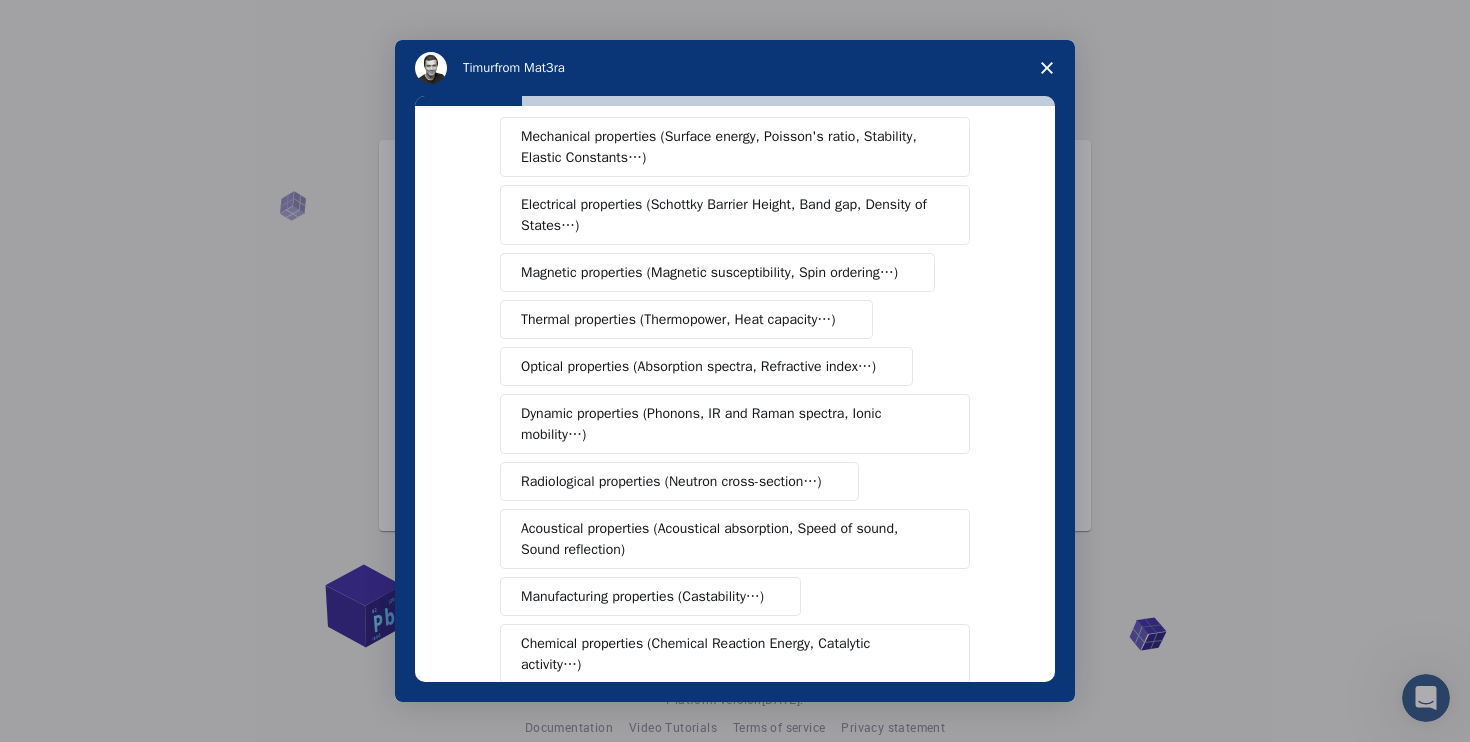 scroll, scrollTop: 0, scrollLeft: 0, axis: both 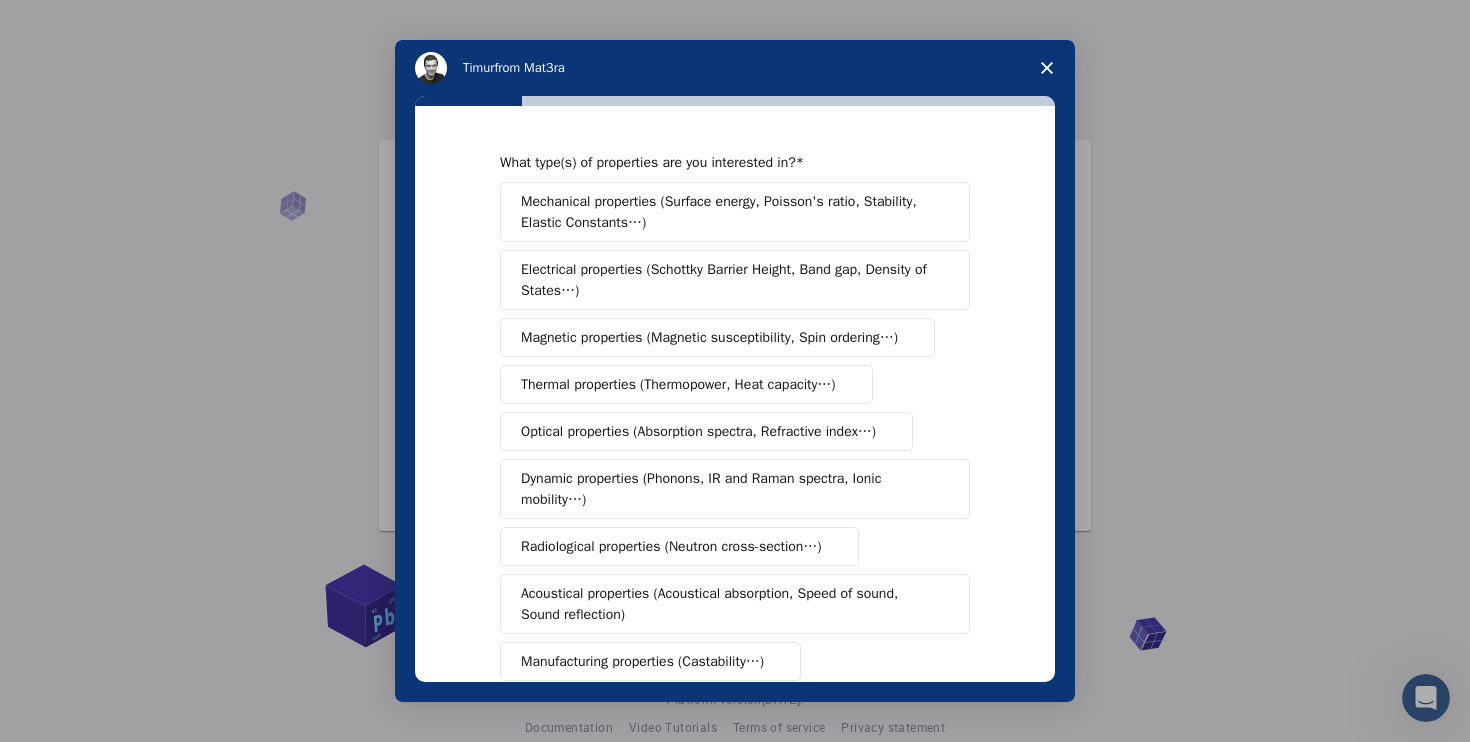 click on "Mechanical properties (Surface energy, Poisson's ratio, Stability, Elastic Constants…)" at bounding box center (728, 212) 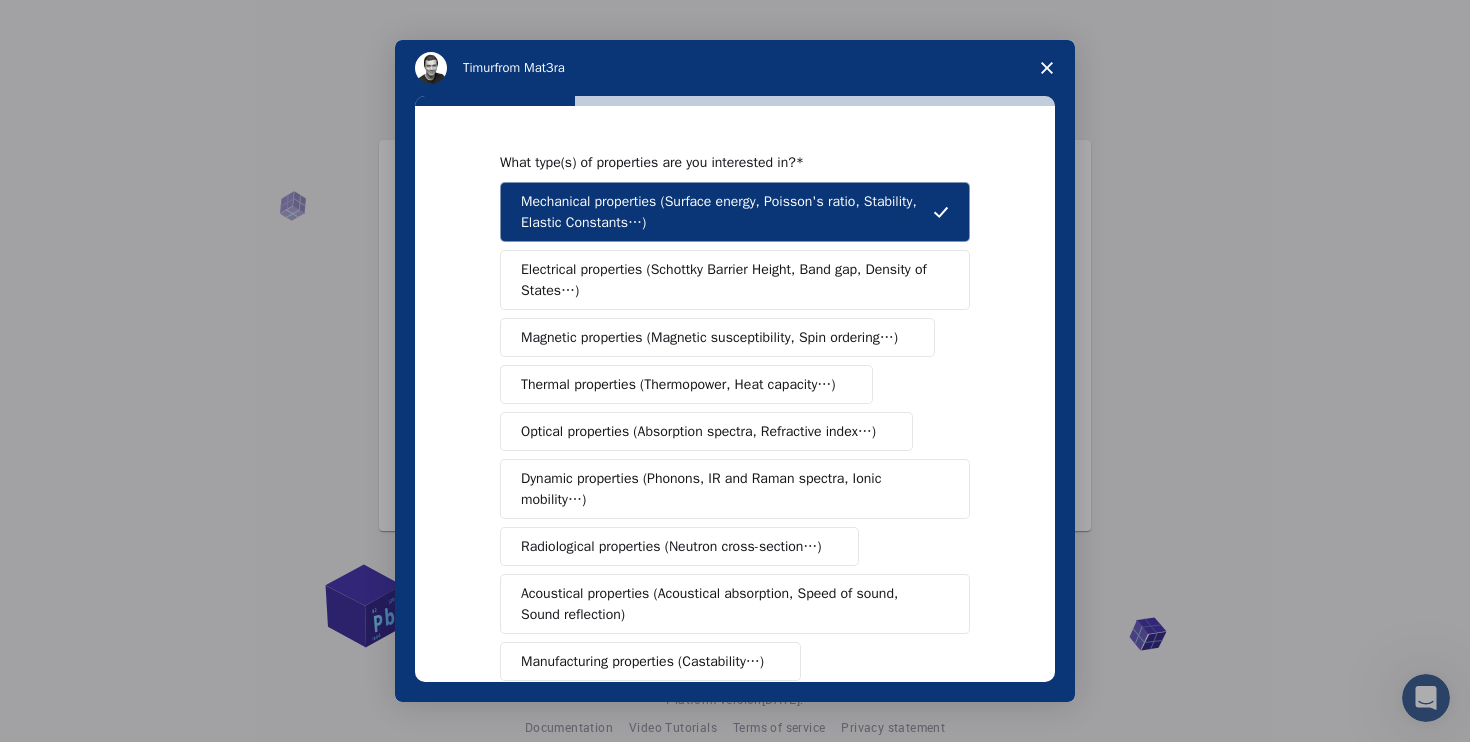 click on "Electrical properties (Schottky Barrier Height, Band gap, Density of States…)" at bounding box center [728, 280] 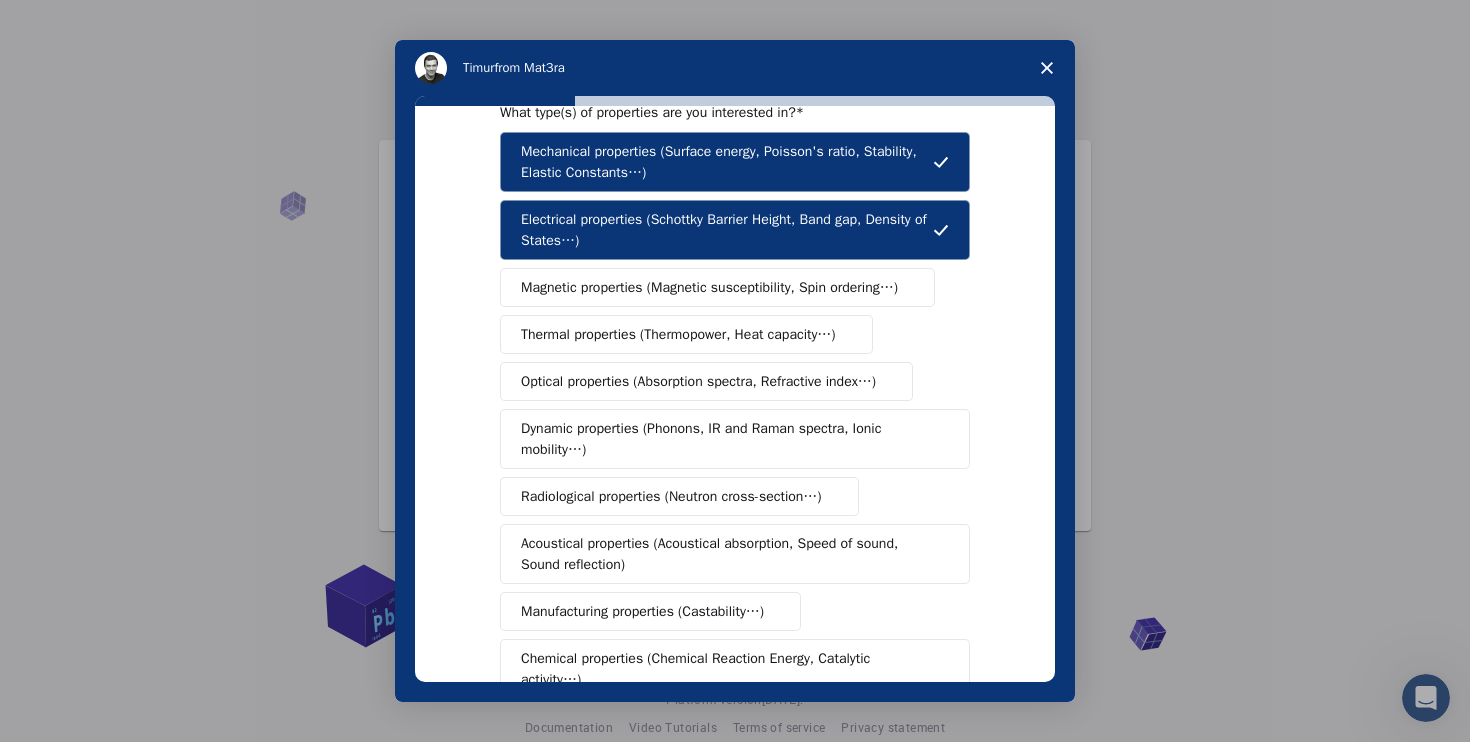 scroll, scrollTop: 68, scrollLeft: 0, axis: vertical 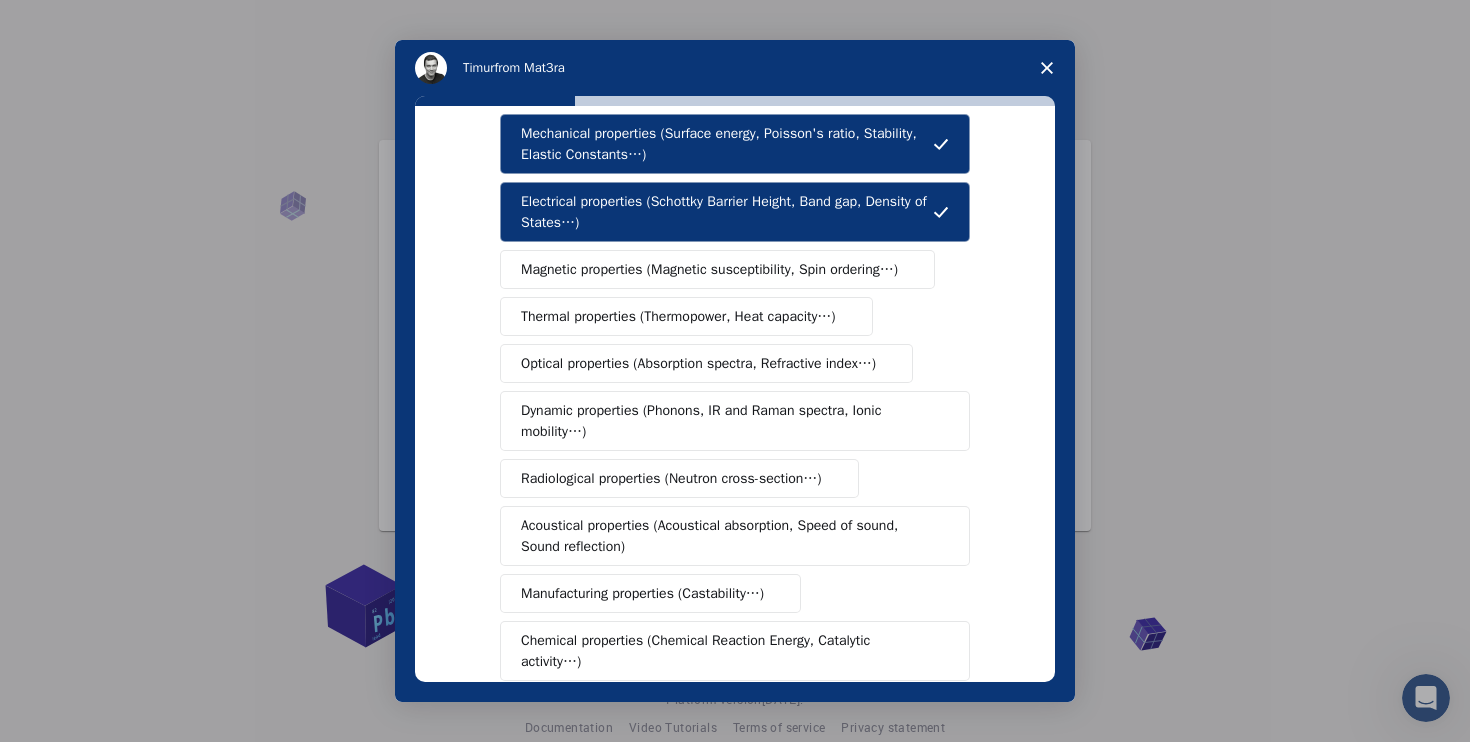 click on "Dynamic properties (Phonons, IR and Raman spectra, Ionic mobility…)" at bounding box center [727, 421] 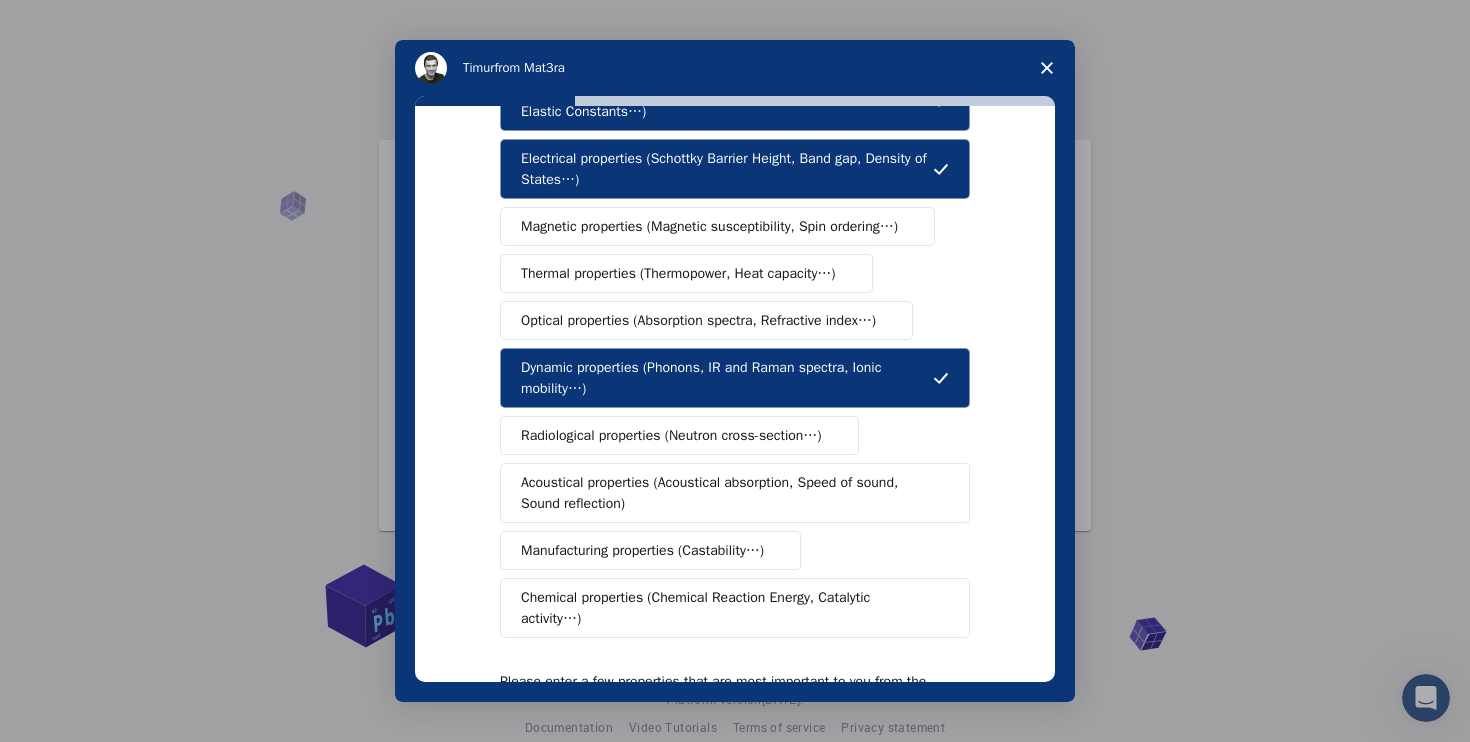 scroll, scrollTop: 114, scrollLeft: 0, axis: vertical 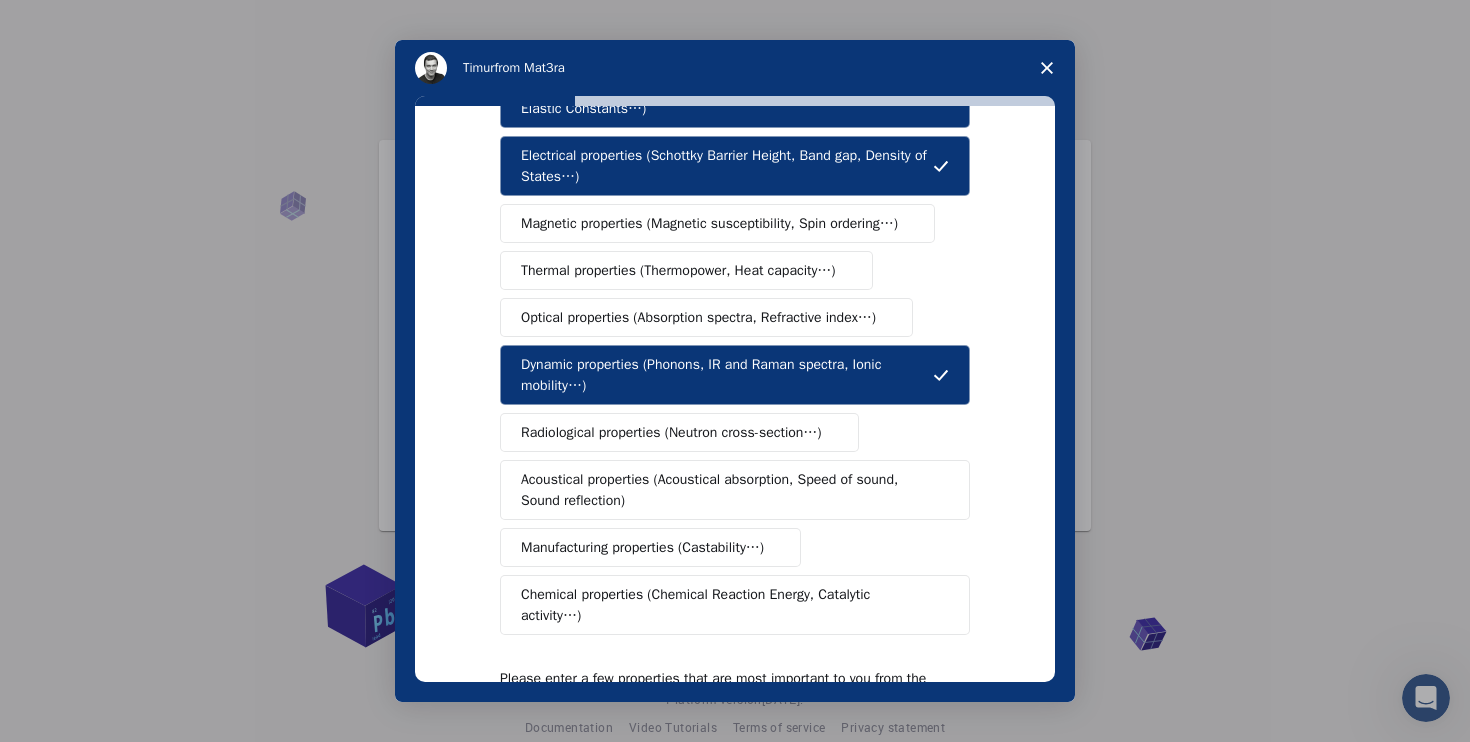 click on "Manufacturing properties (Castability…)" at bounding box center (650, 547) 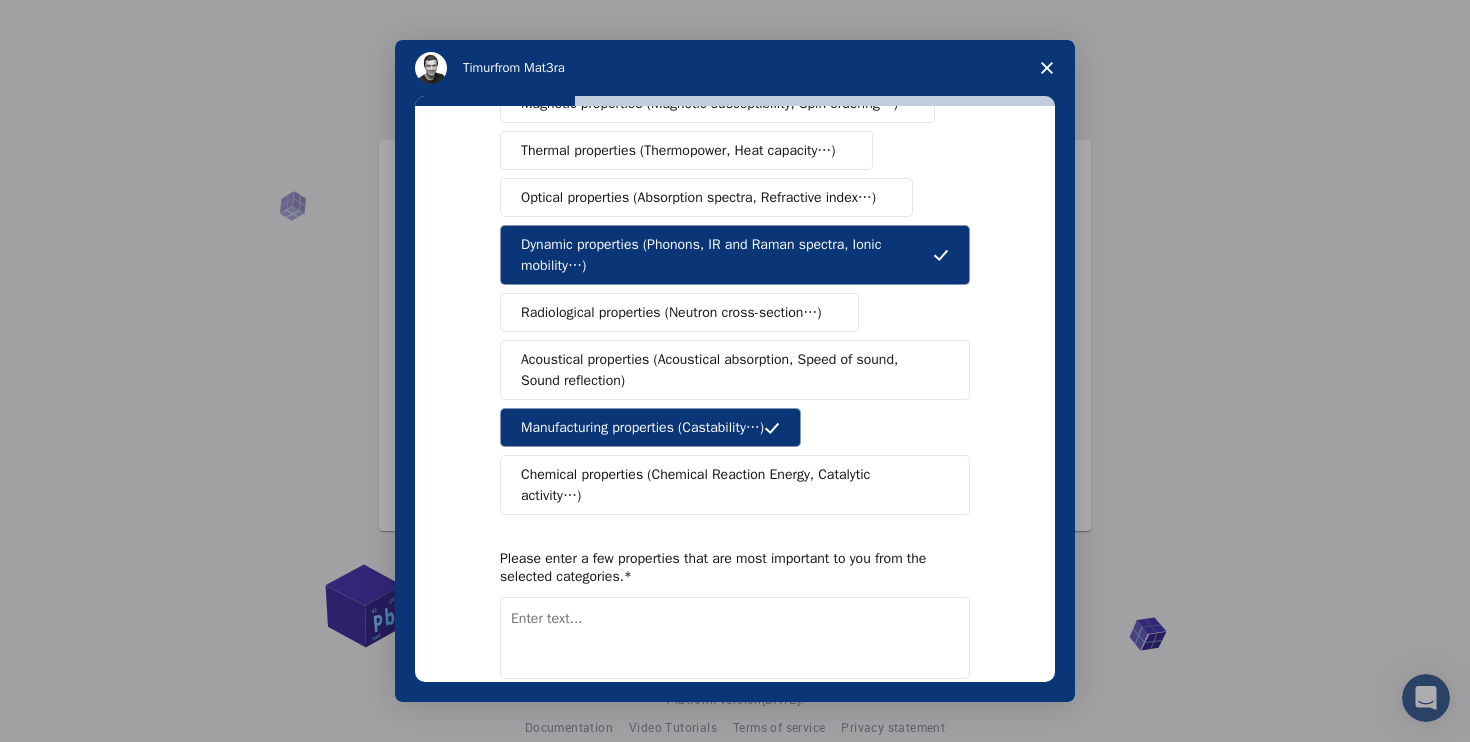 scroll, scrollTop: 347, scrollLeft: 0, axis: vertical 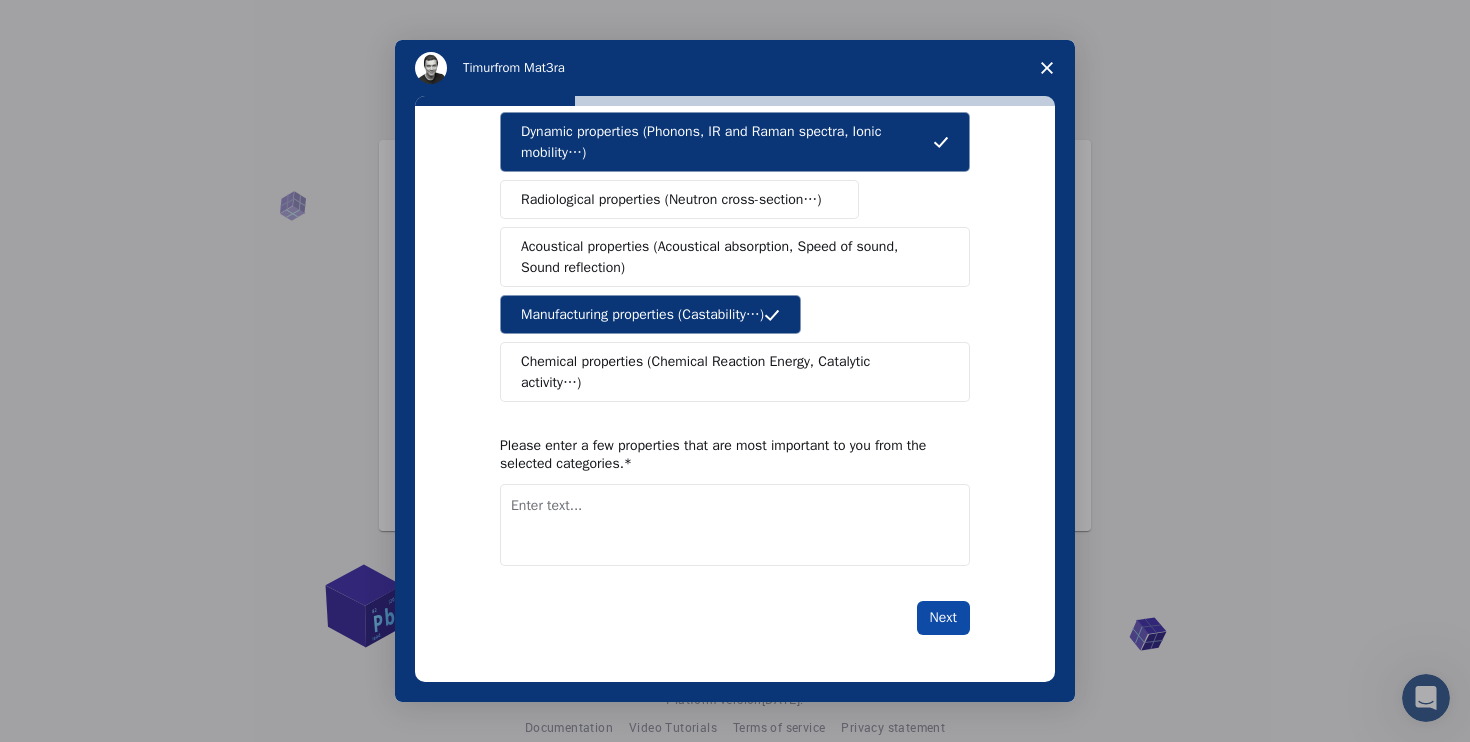 click on "Next" at bounding box center [943, 618] 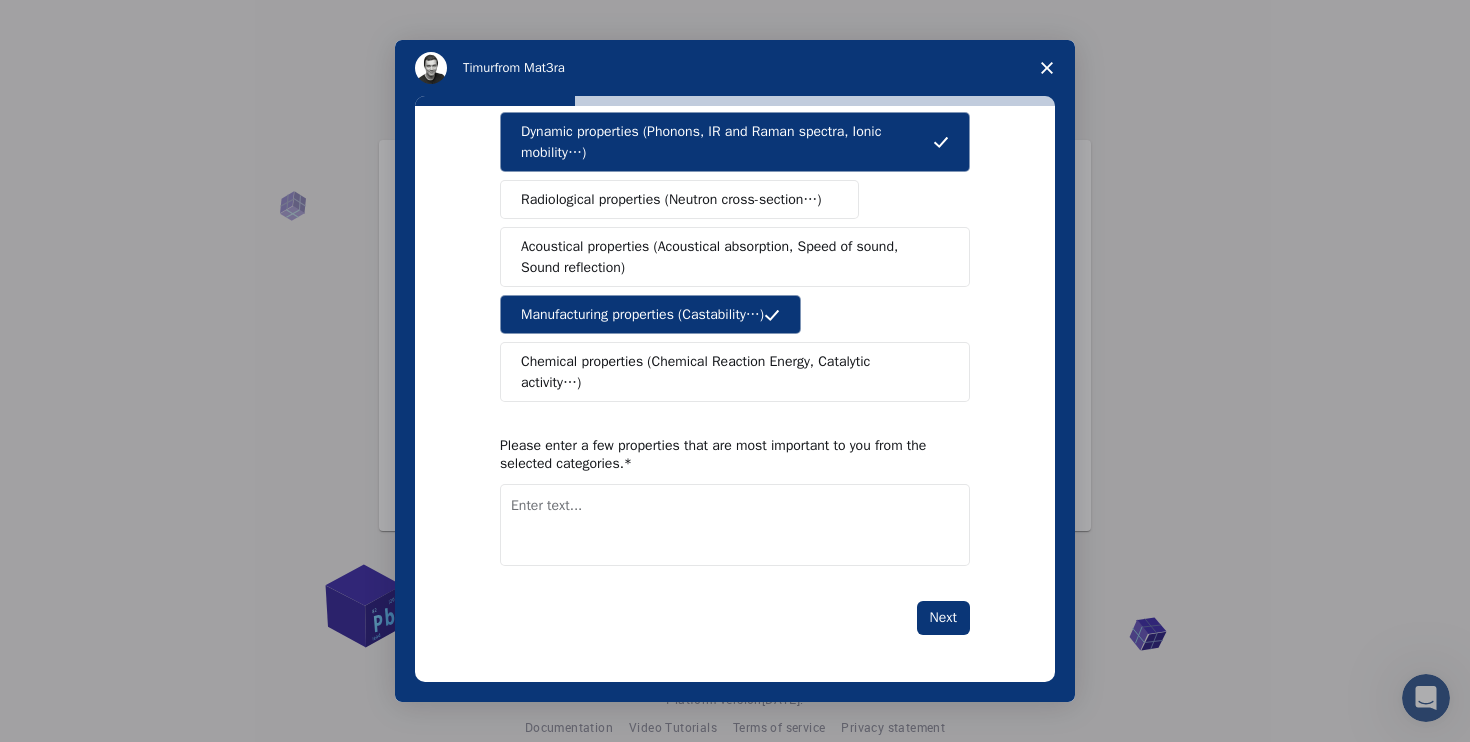 click at bounding box center [735, 525] 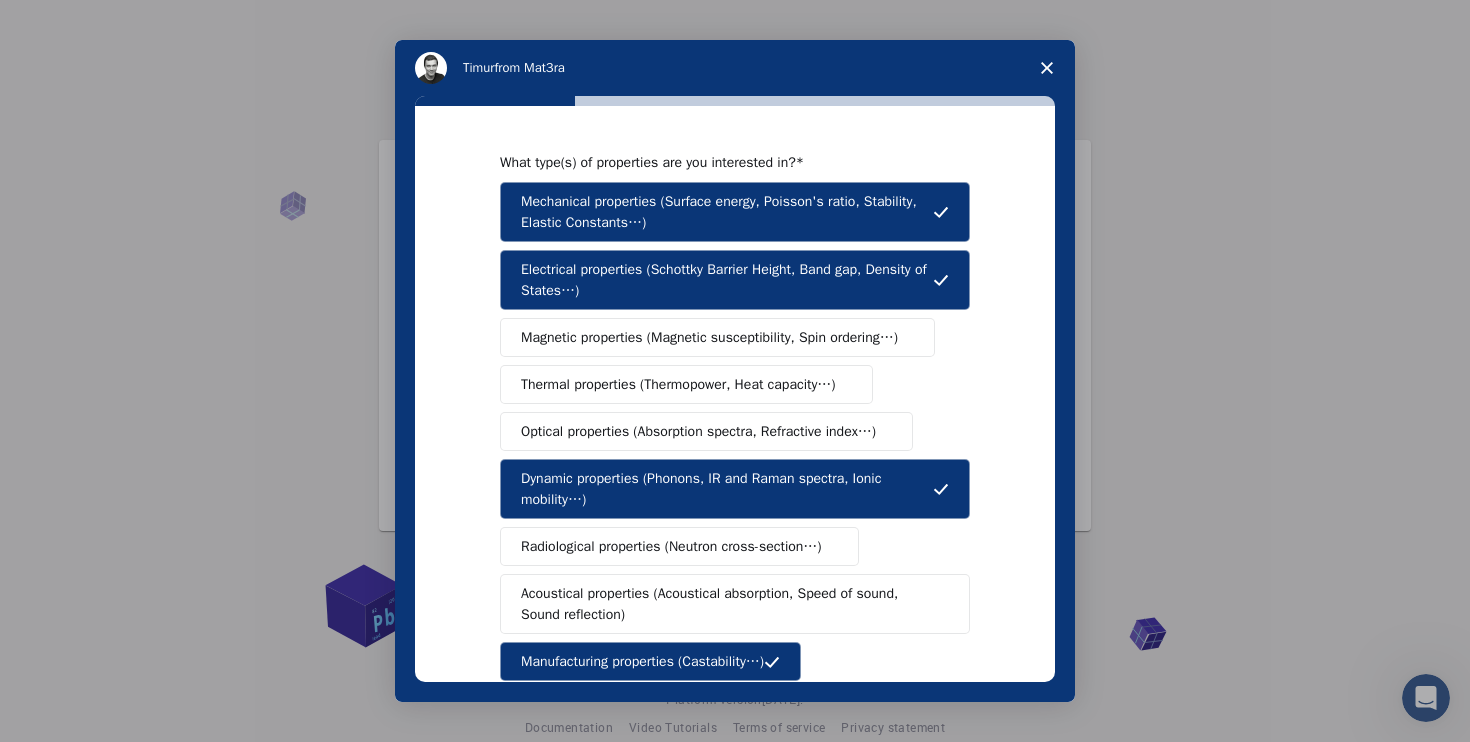 scroll, scrollTop: 347, scrollLeft: 0, axis: vertical 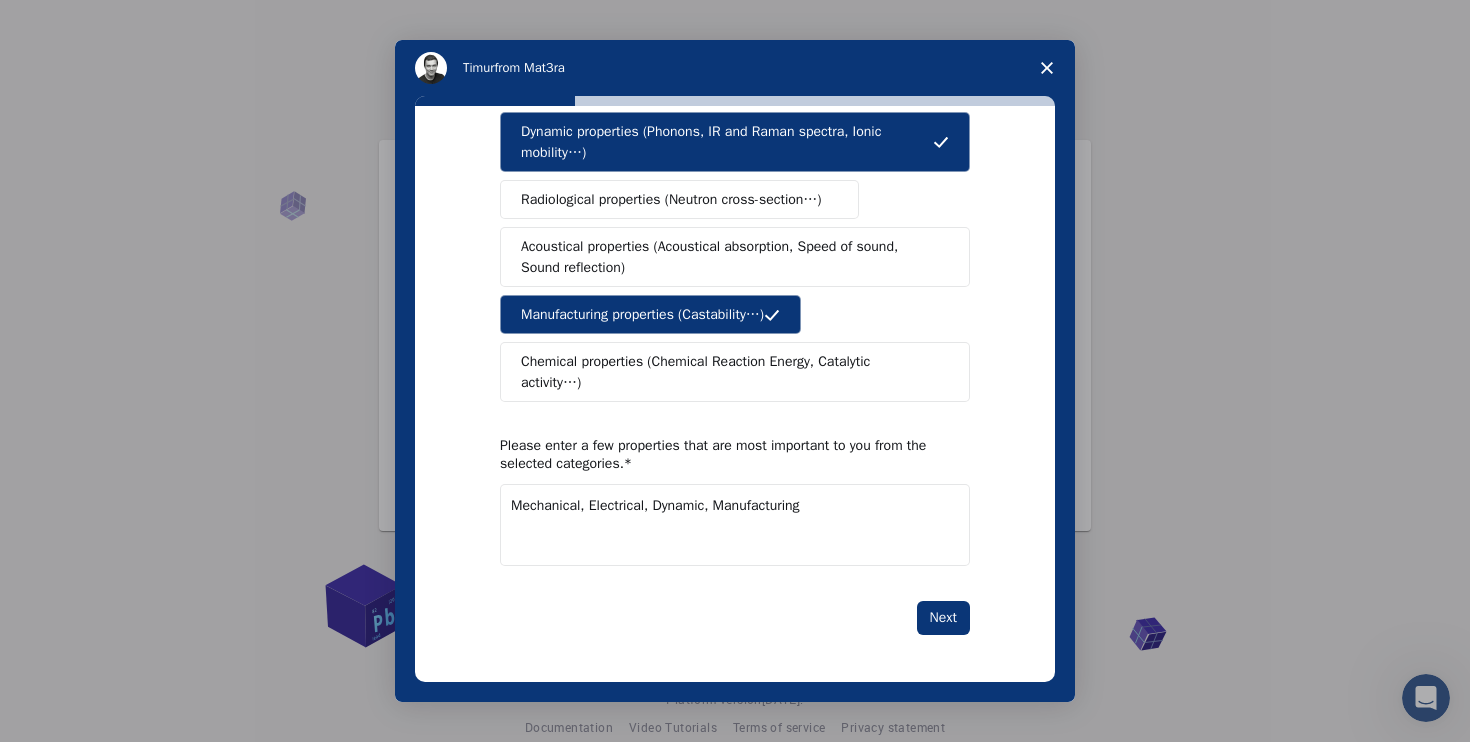click on "Mechanical, Electrical, Dynamic, Manufacturing" at bounding box center (735, 525) 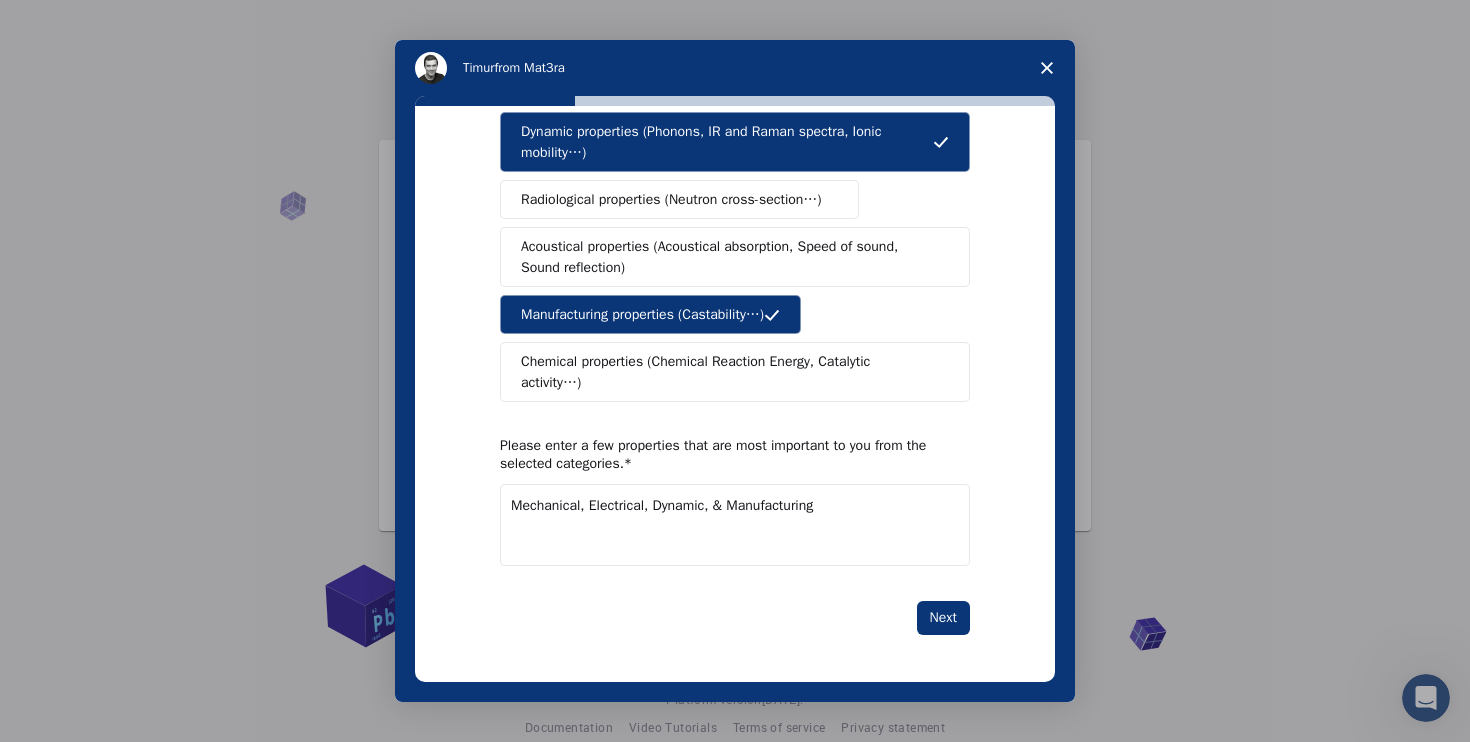 click on "Mechanical, Electrical, Dynamic, & Manufacturing" at bounding box center [735, 525] 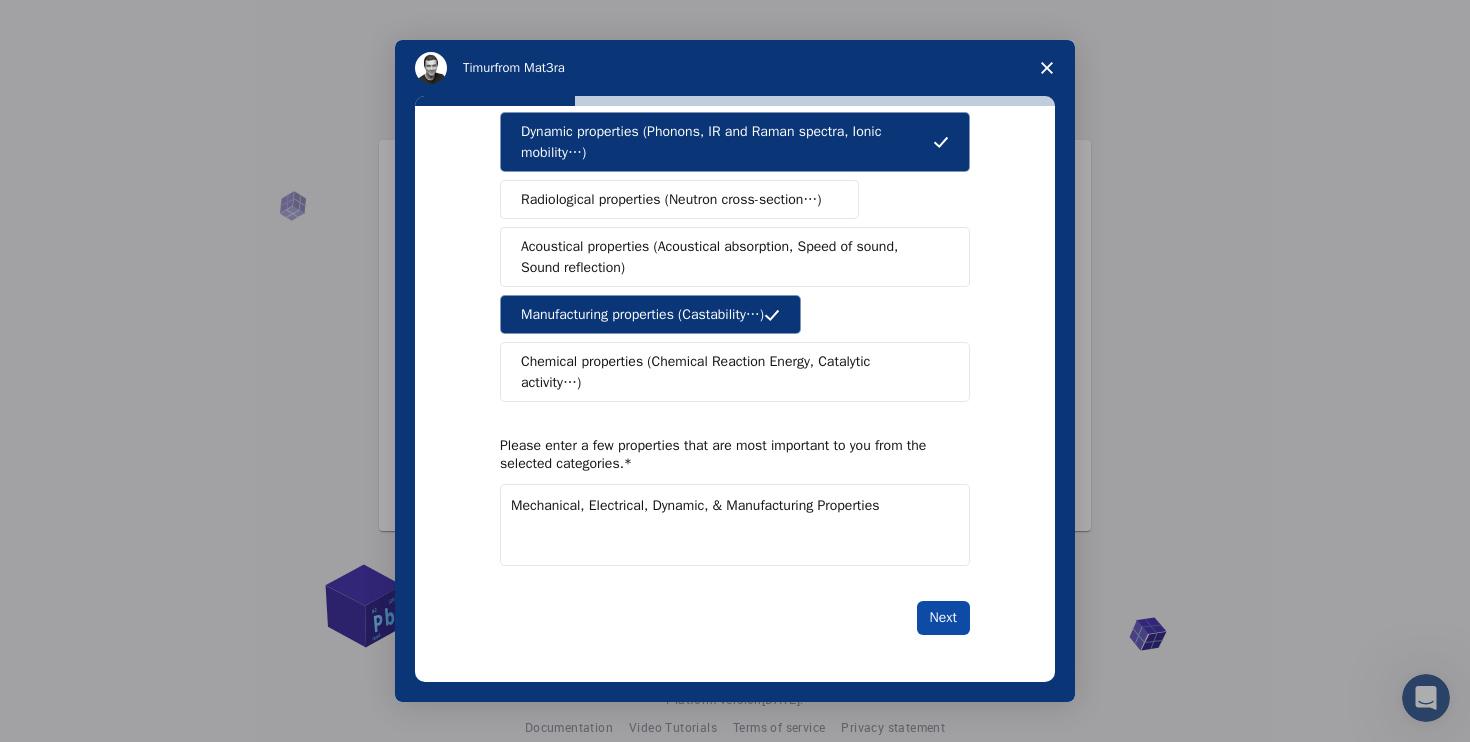 type on "Mechanical, Electrical, Dynamic, & Manufacturing Properties" 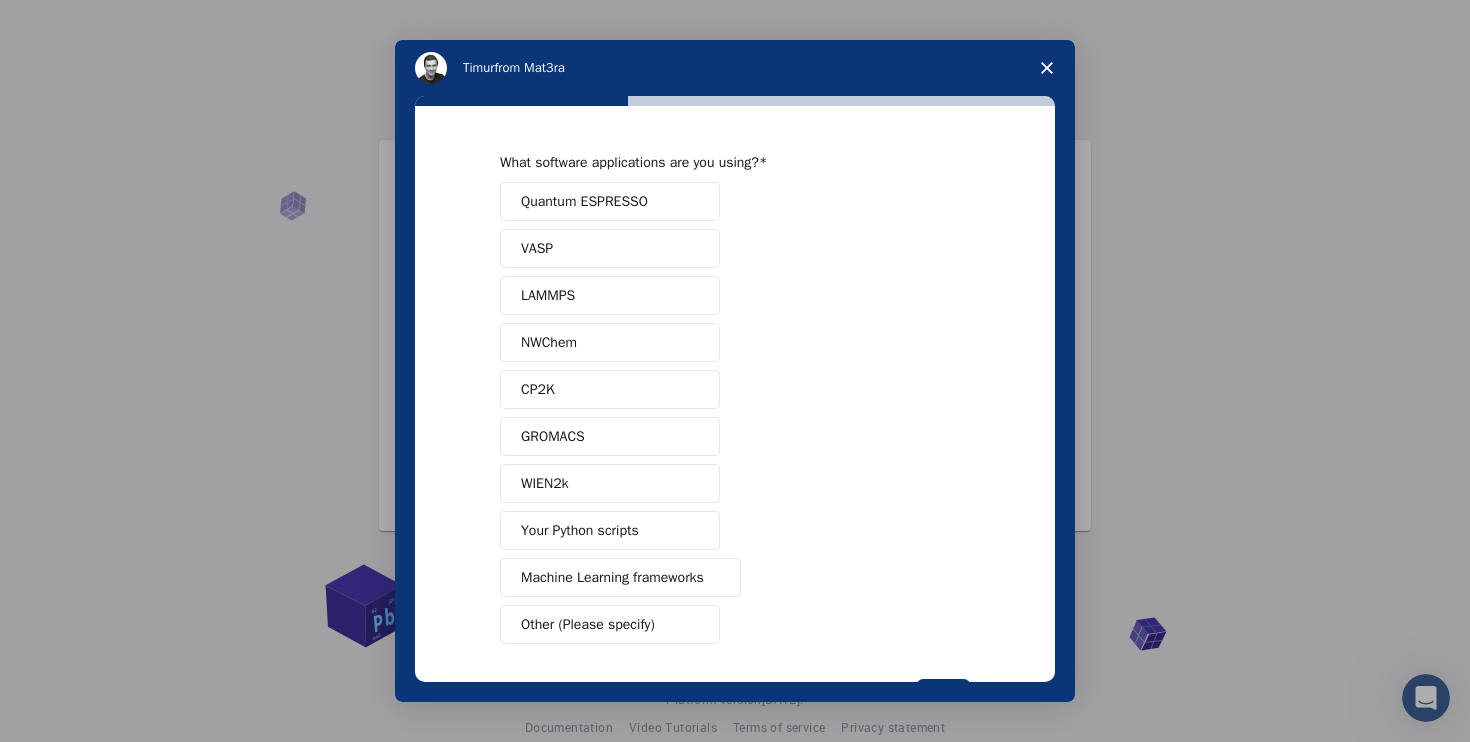 scroll, scrollTop: 53, scrollLeft: 0, axis: vertical 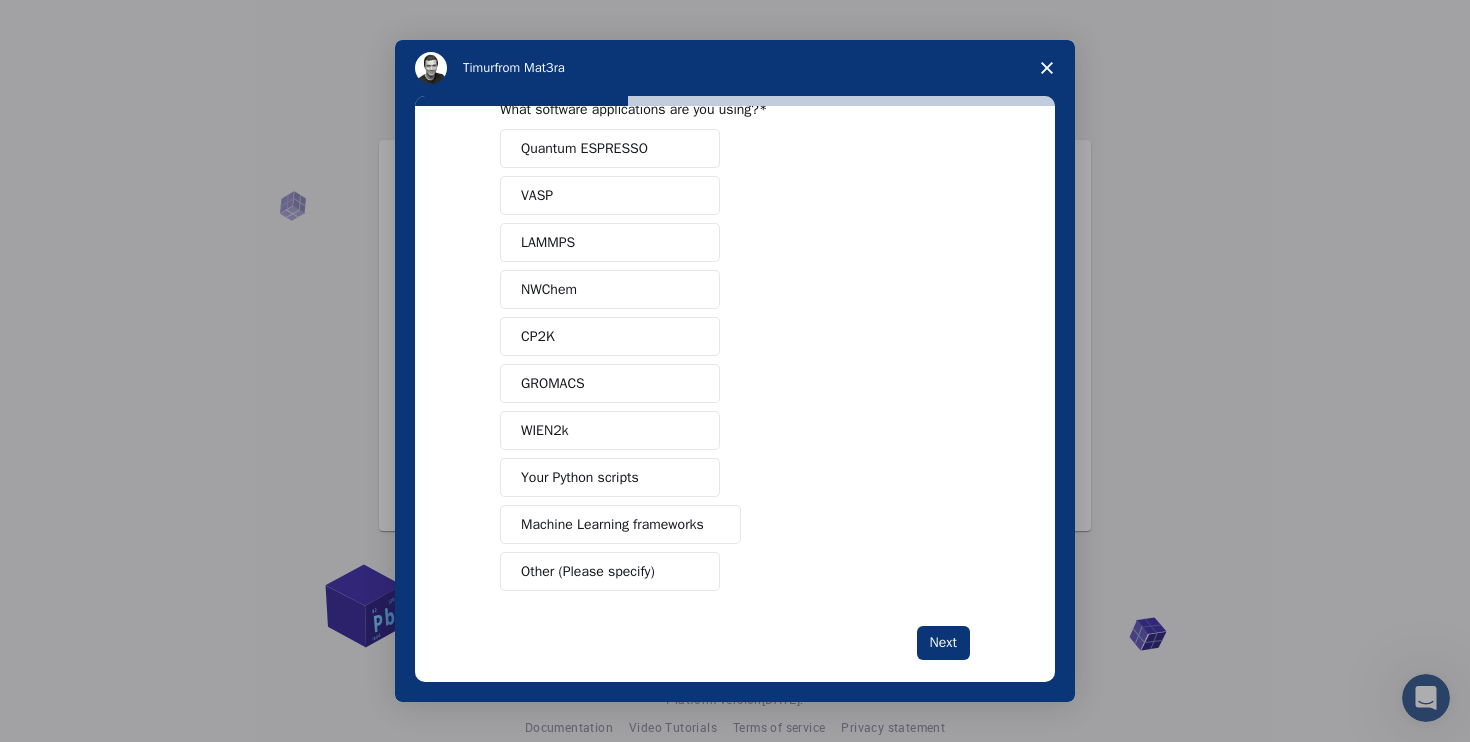 click on "Machine Learning frameworks" at bounding box center [612, 524] 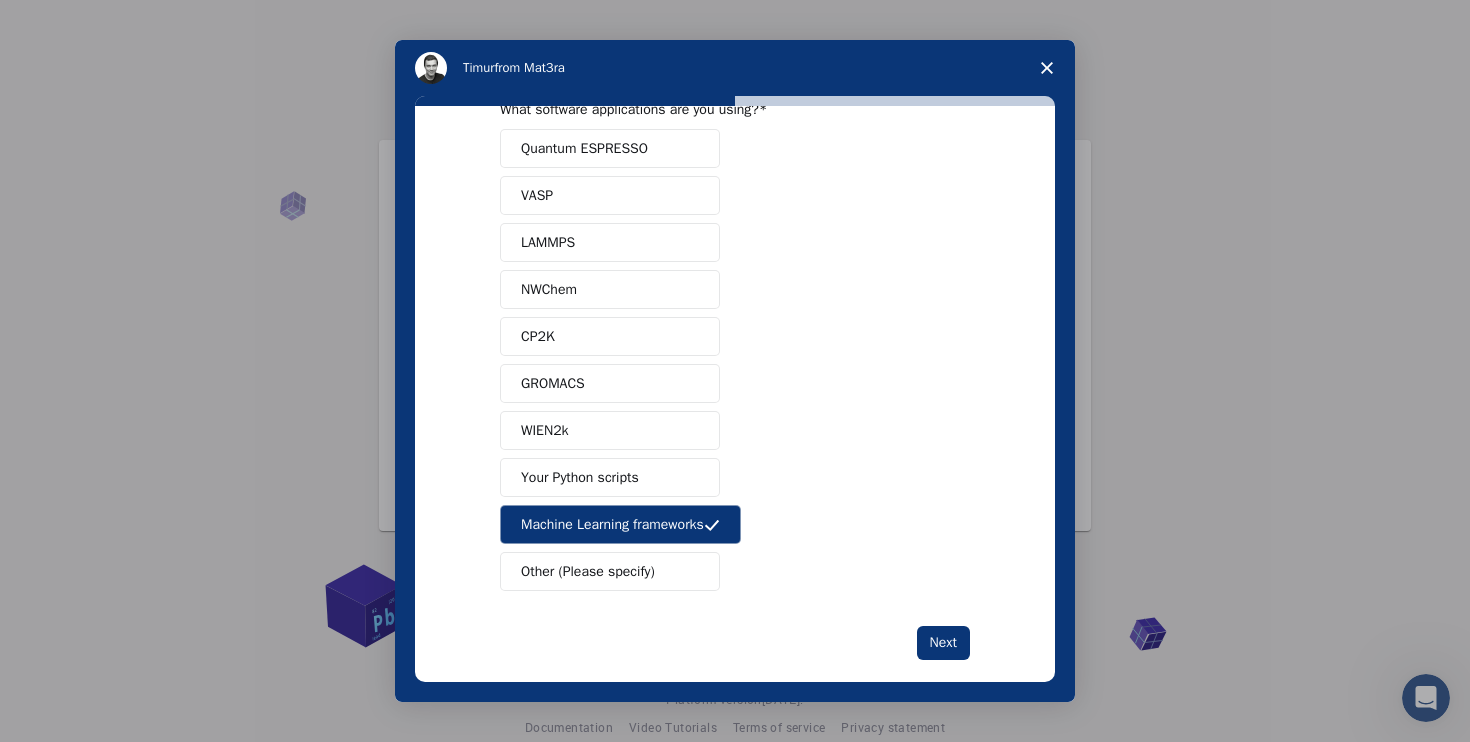 click on "Your Python scripts" at bounding box center (610, 477) 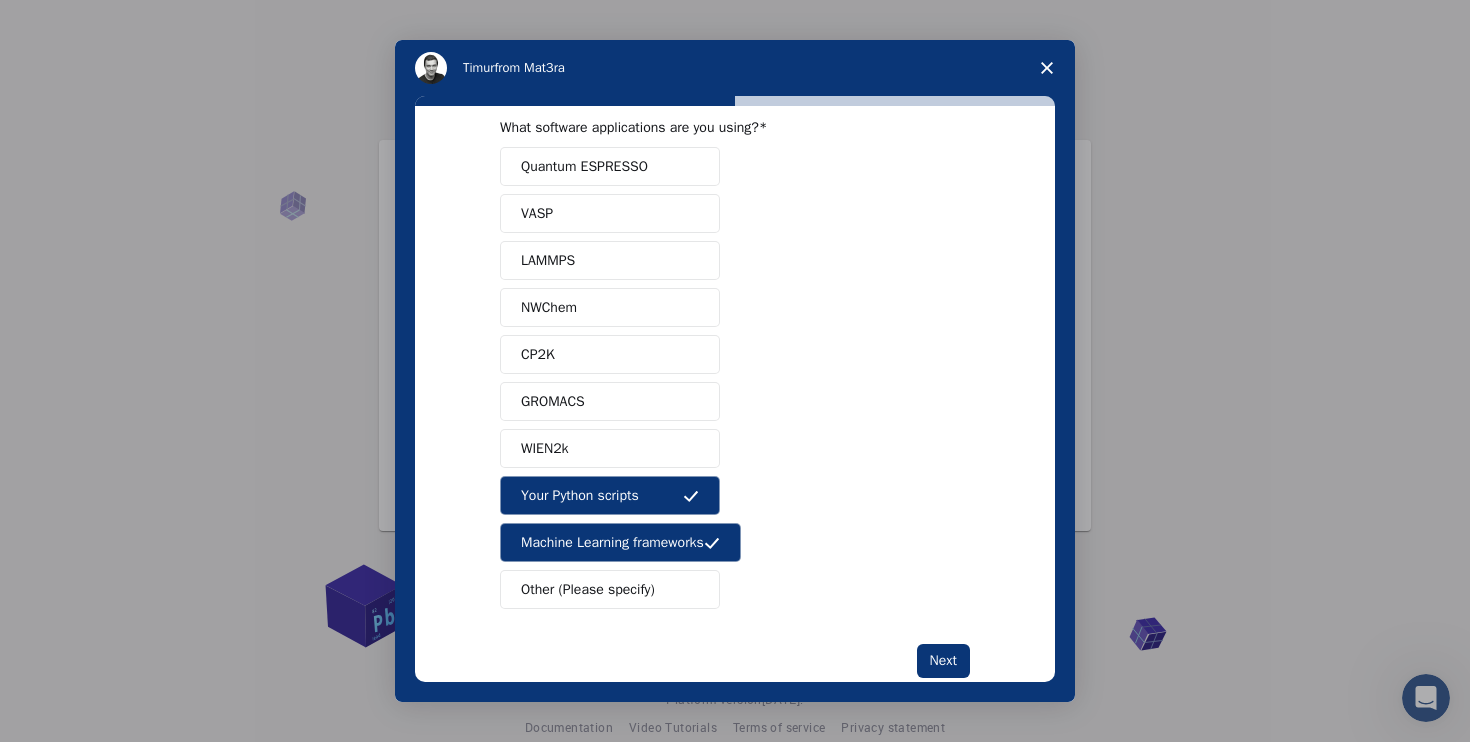 scroll, scrollTop: 31, scrollLeft: 0, axis: vertical 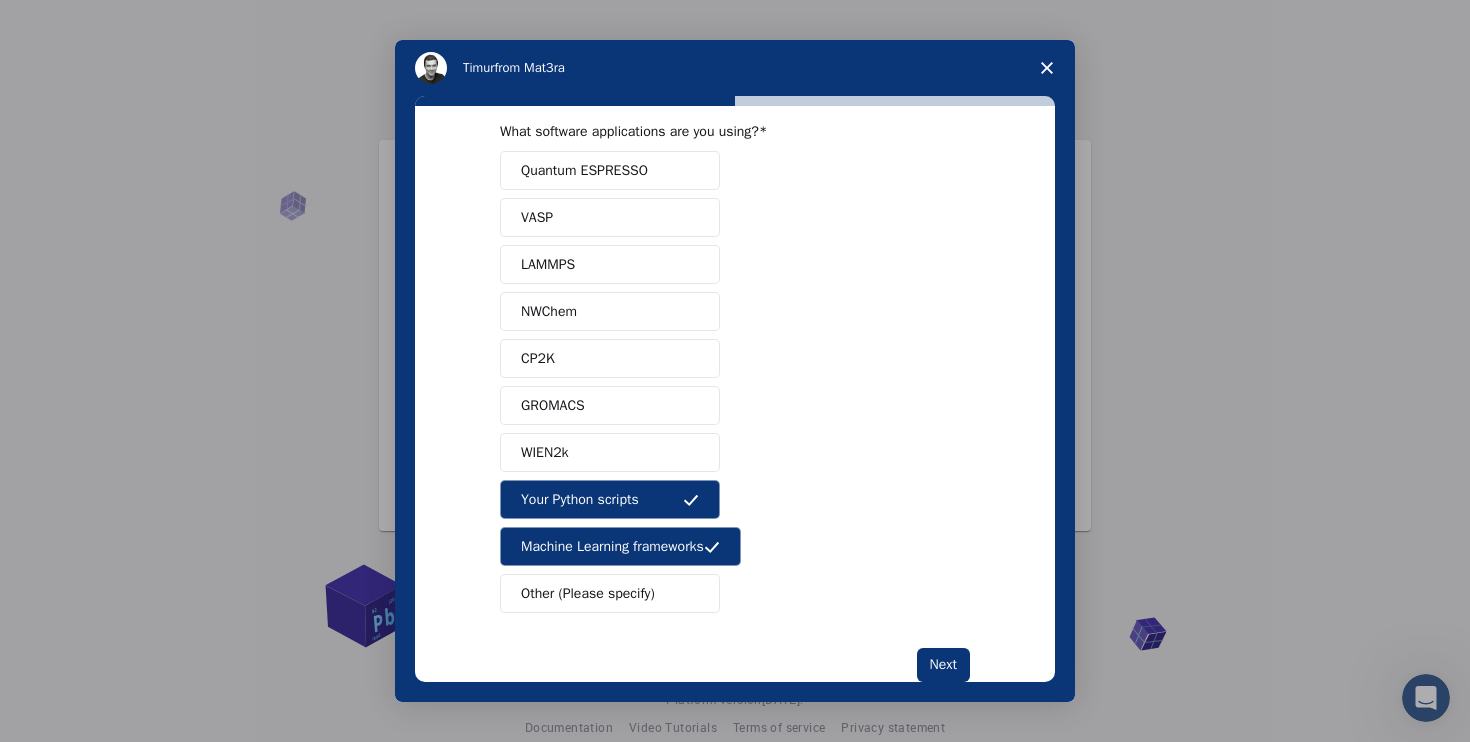 click on "WIEN2k" at bounding box center [610, 452] 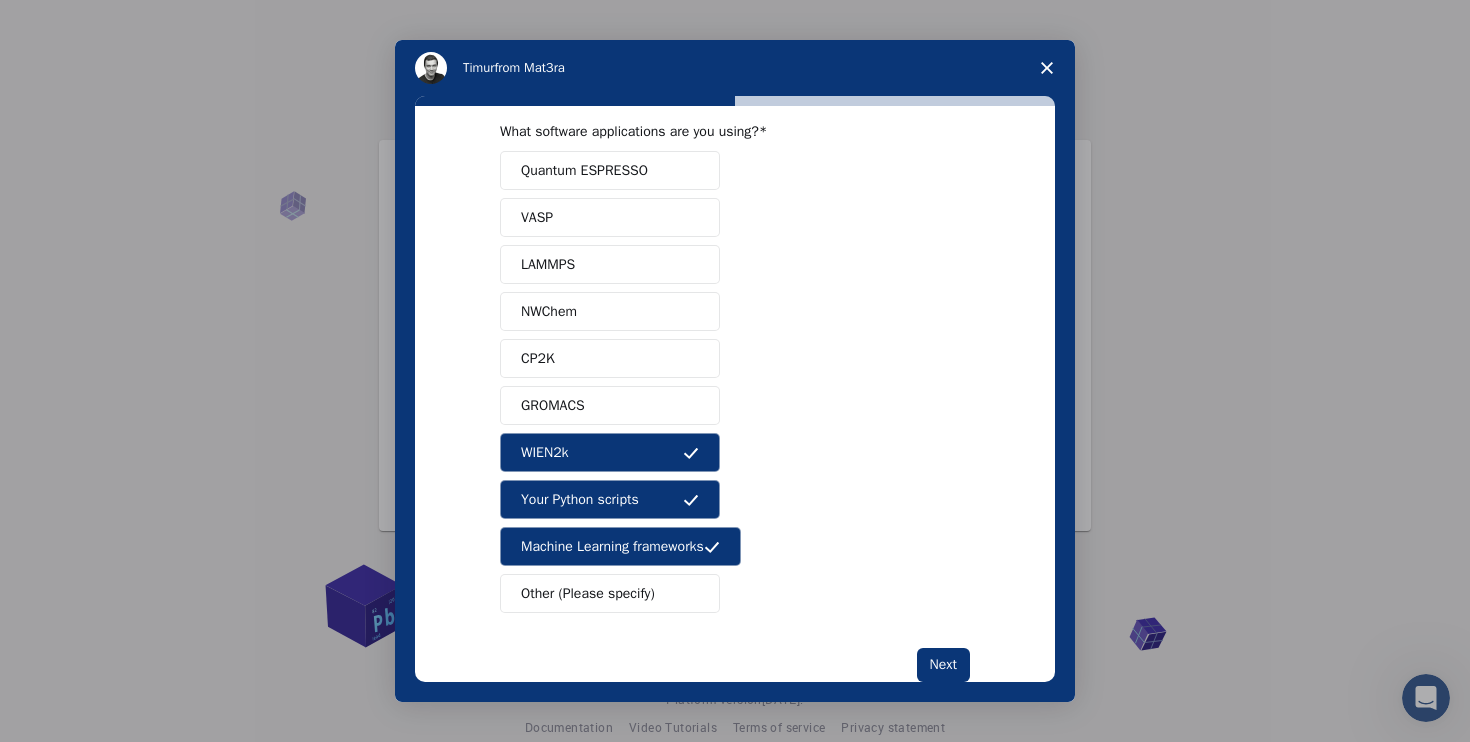 click on "GROMACS" at bounding box center [610, 405] 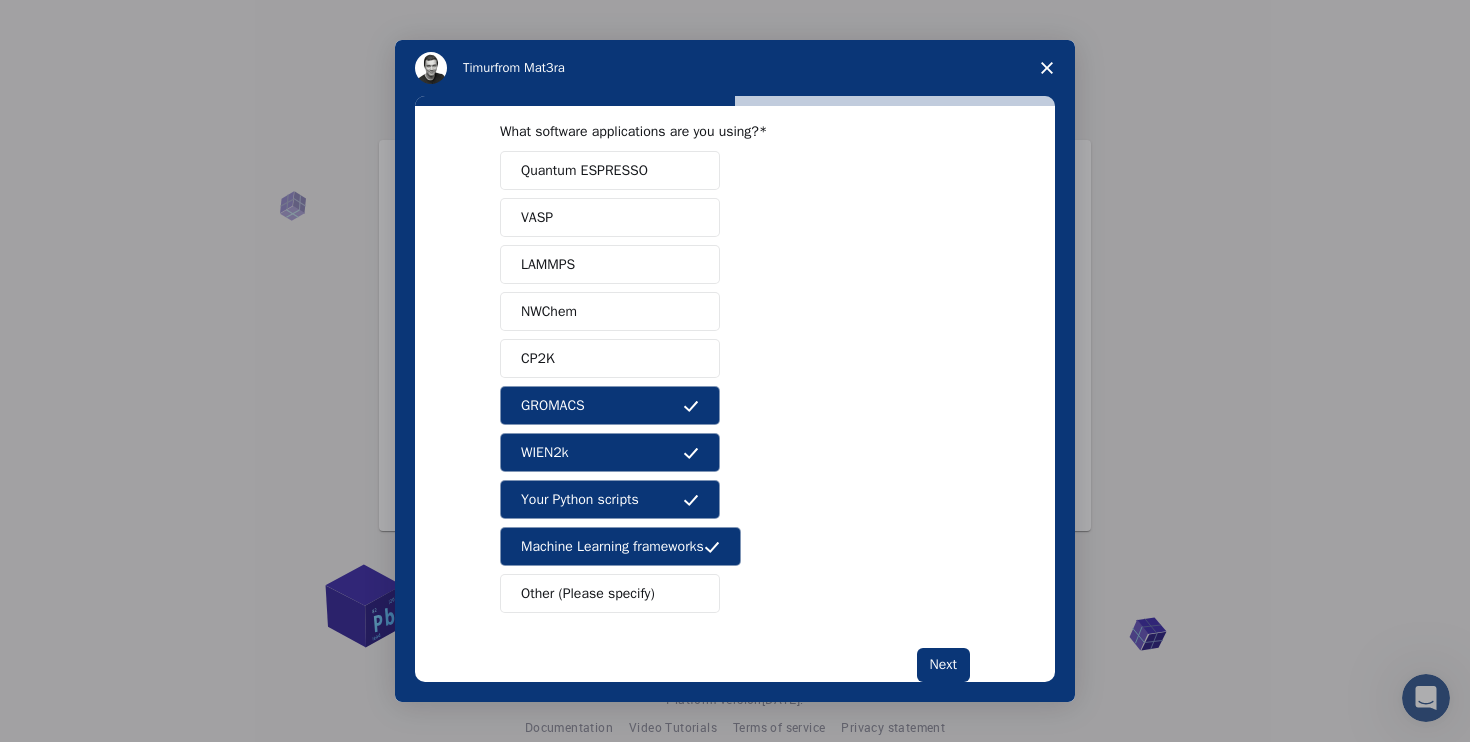 click on "CP2K" at bounding box center (610, 358) 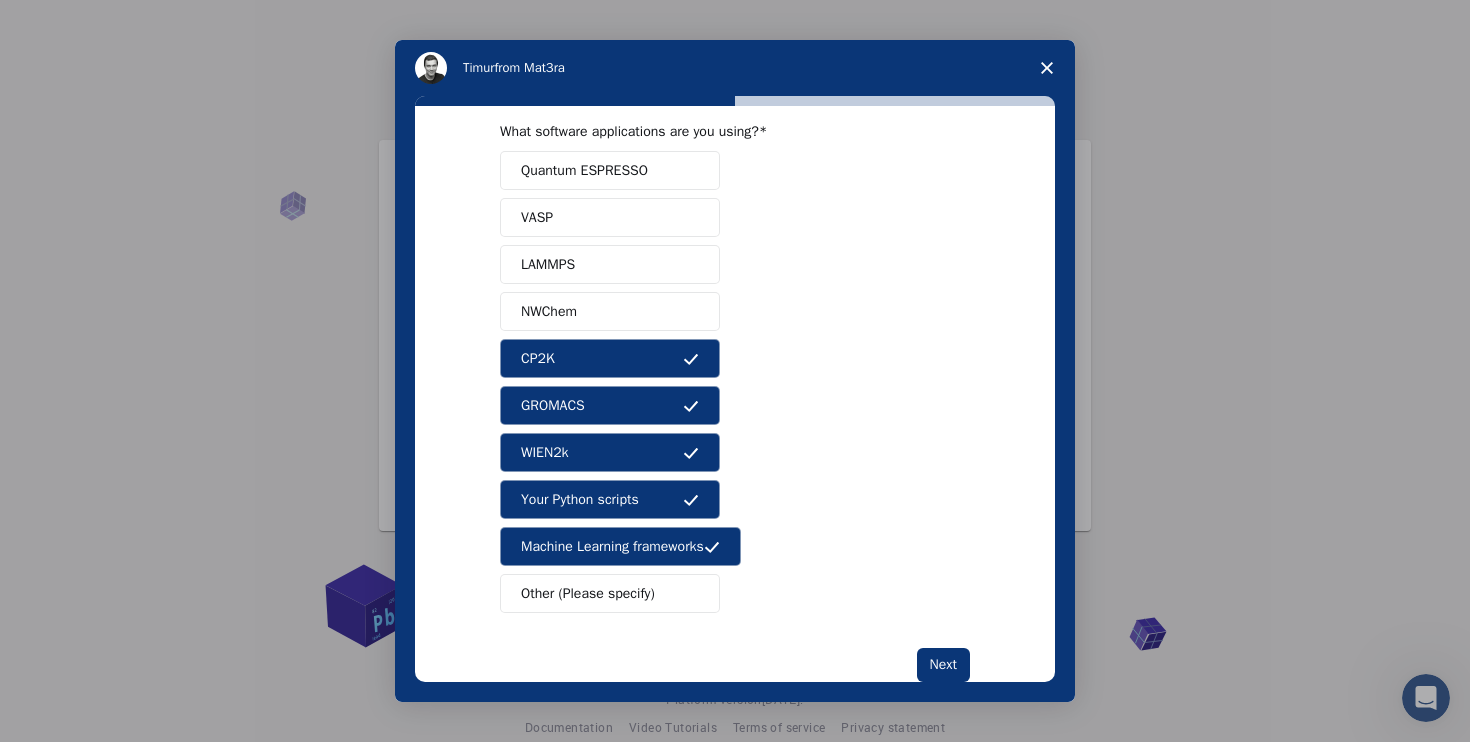 click on "NWChem" at bounding box center (610, 311) 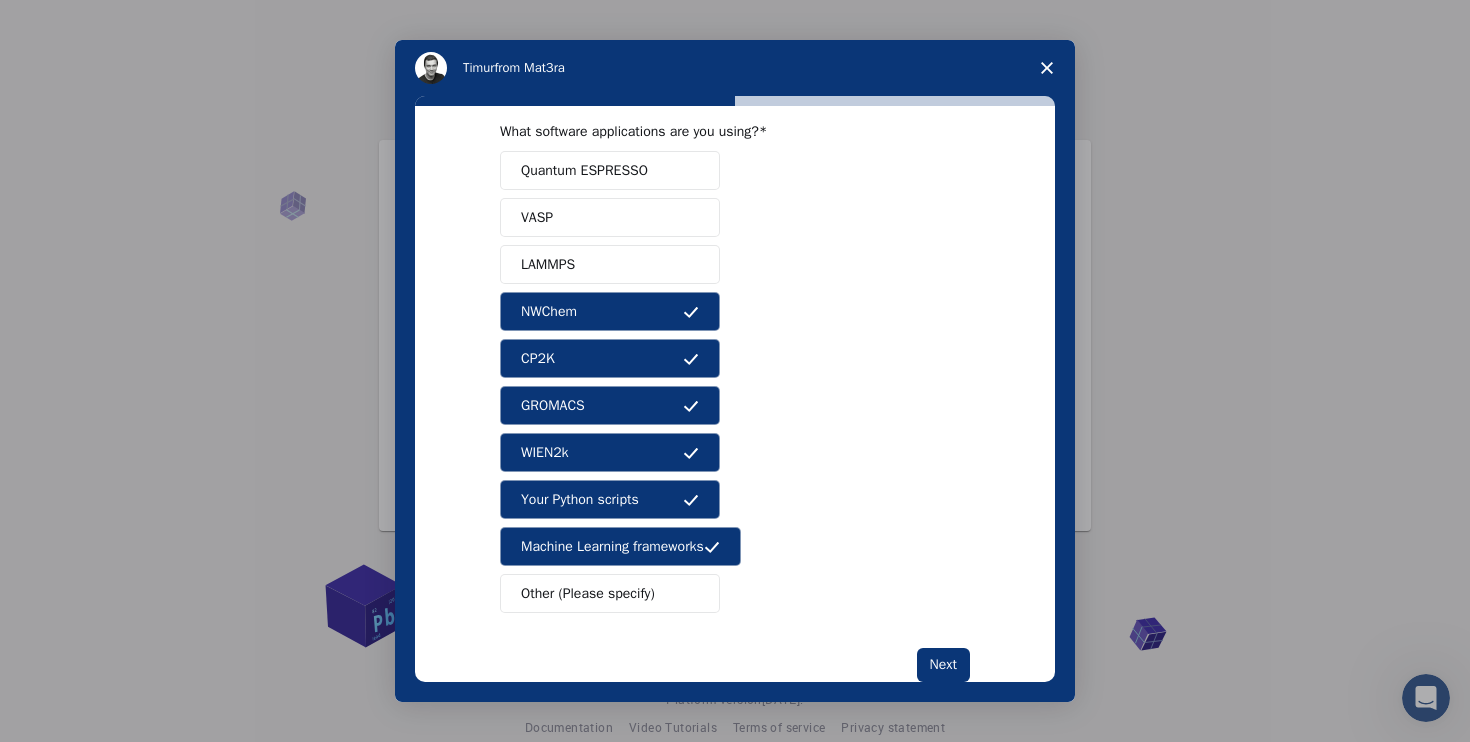 click on "LAMMPS" at bounding box center (610, 264) 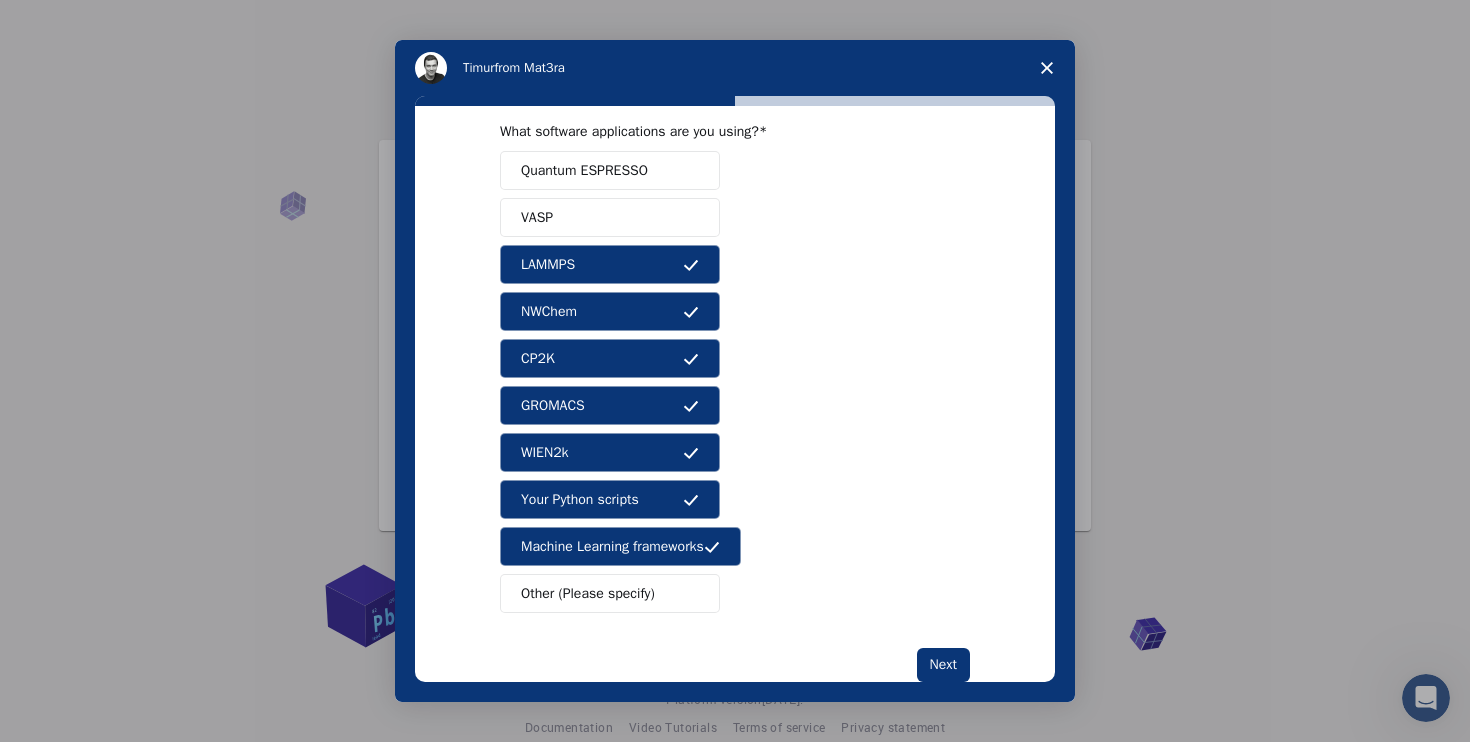 click on "VASP" at bounding box center [610, 217] 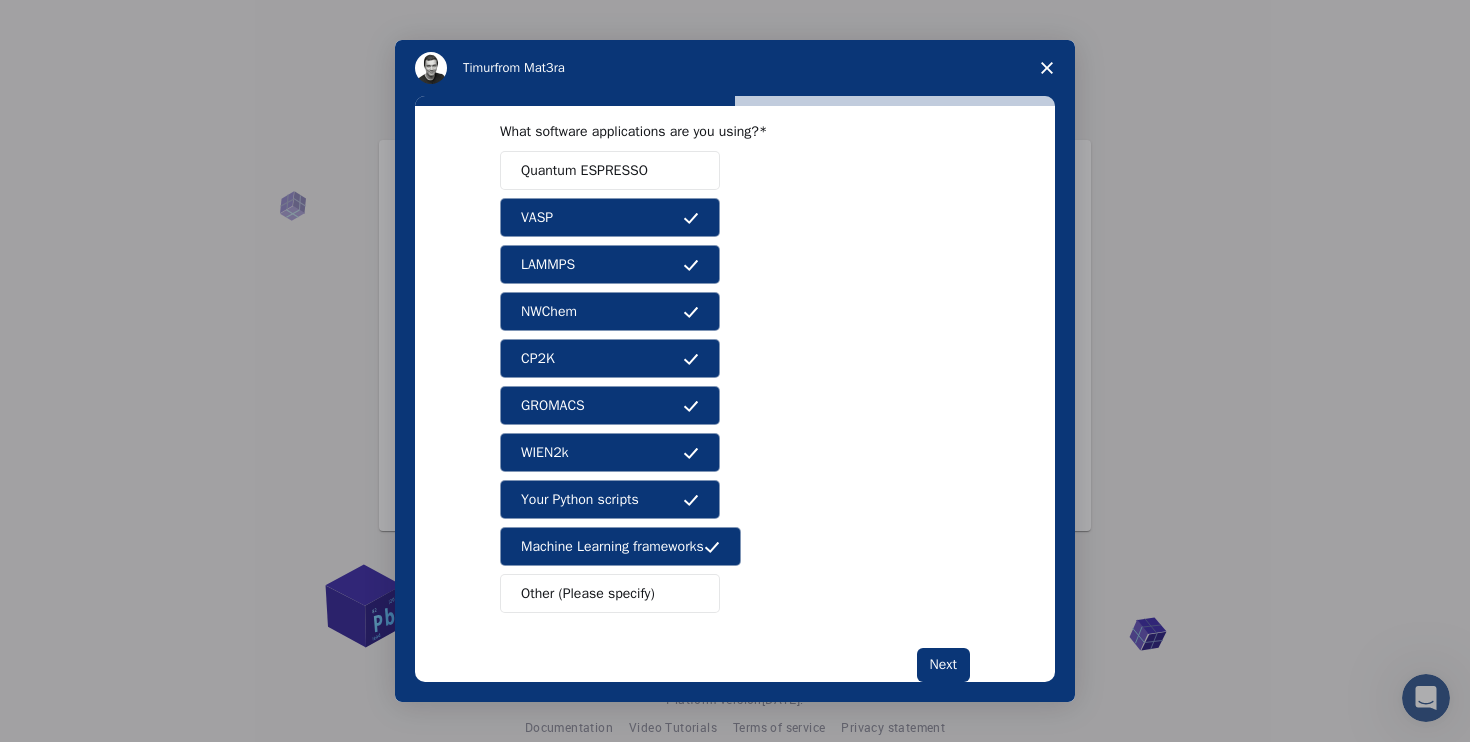 click at bounding box center [691, 171] 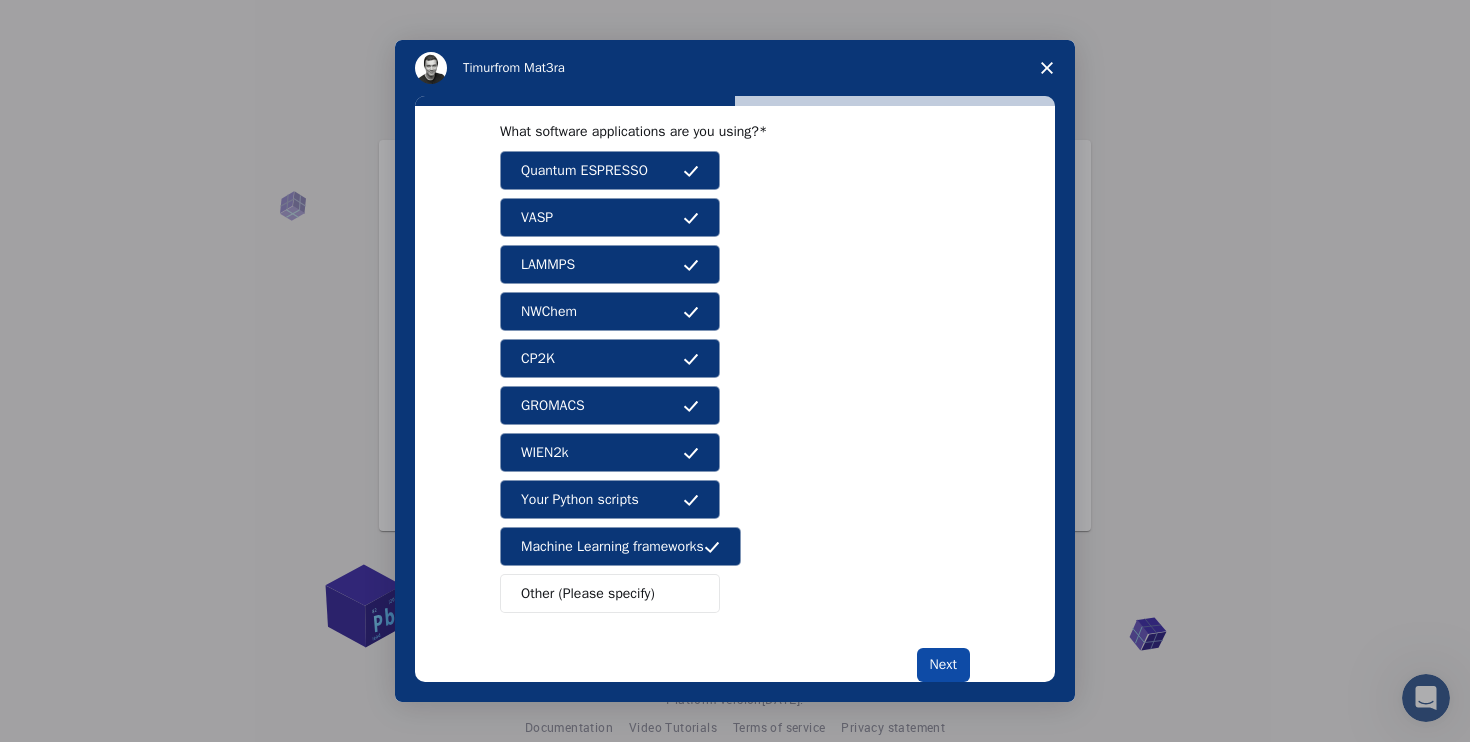 click on "Next" at bounding box center [943, 665] 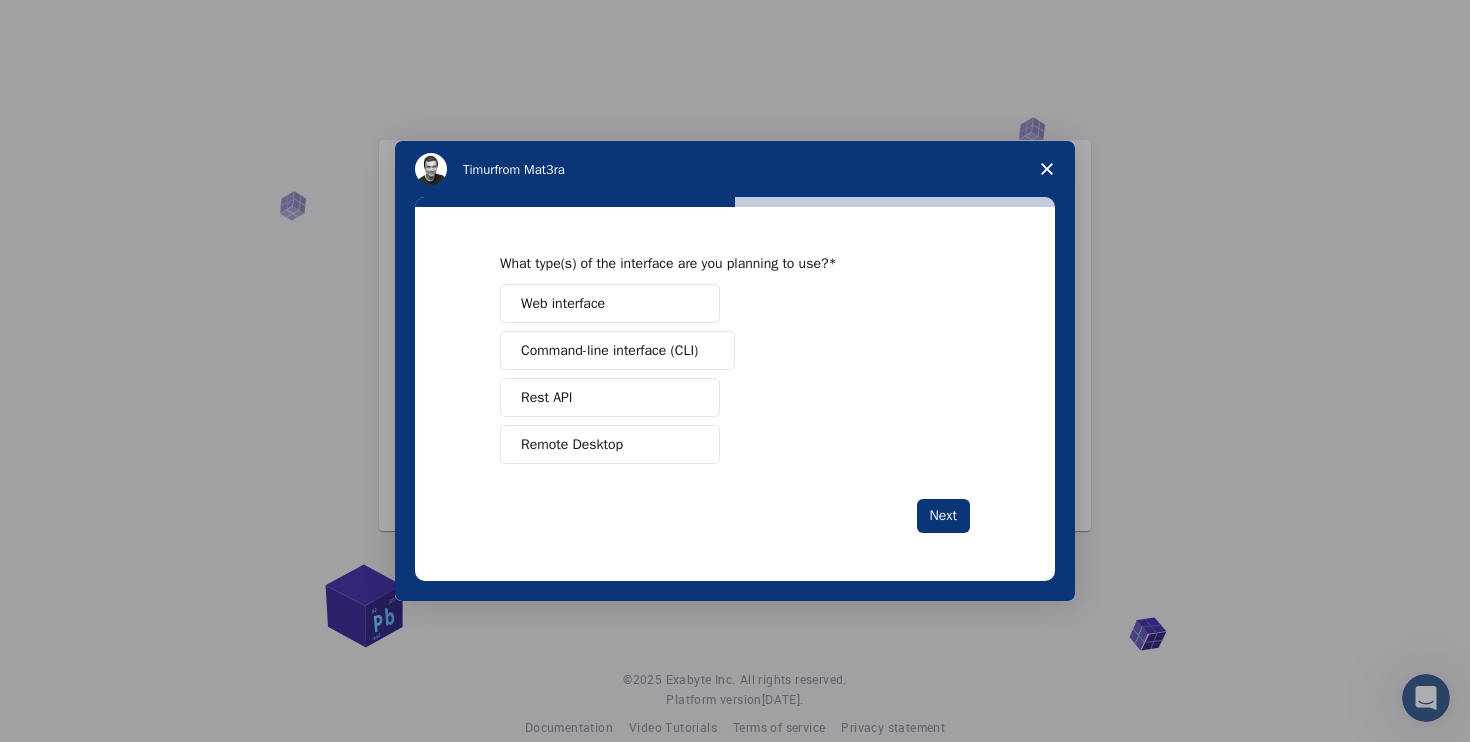 click on "Web interface" at bounding box center (610, 303) 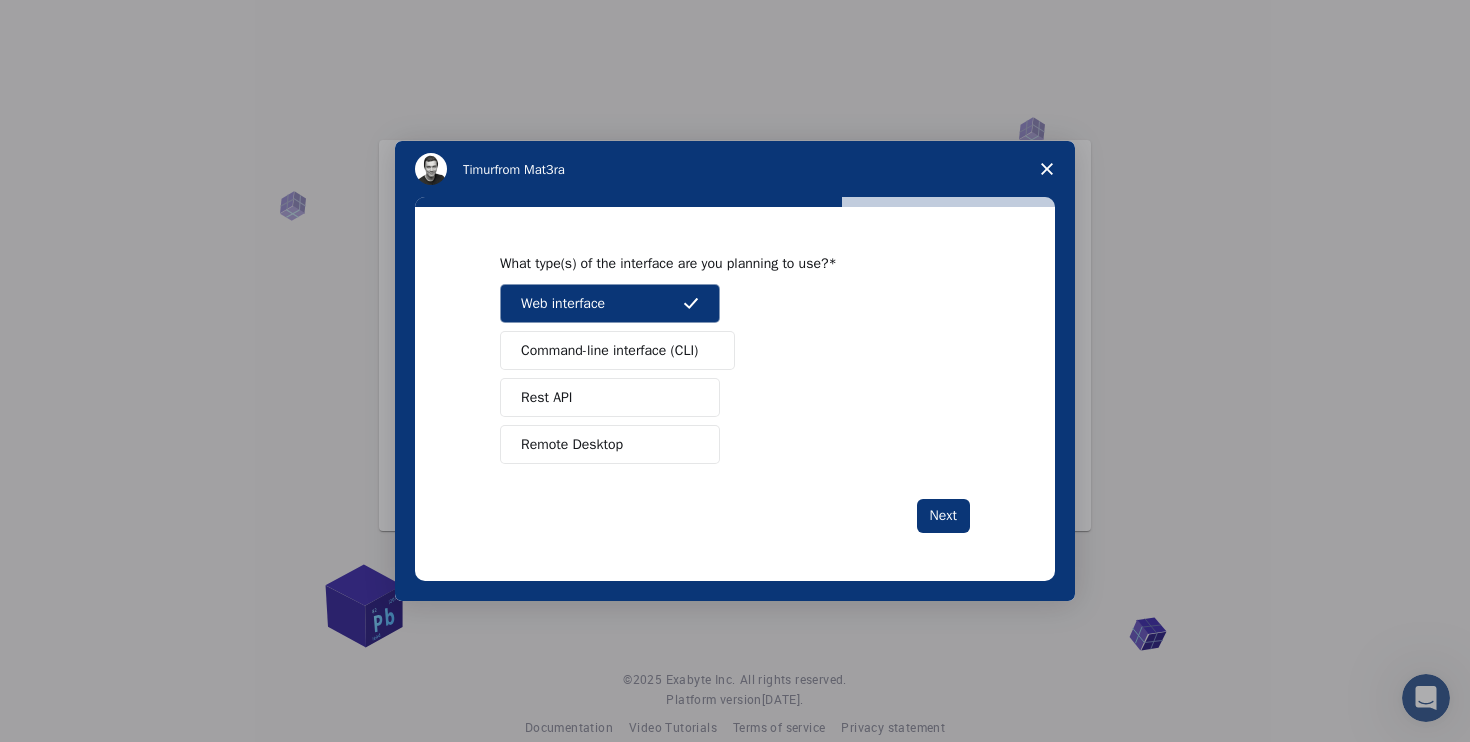 click on "Command-line interface (CLI)" at bounding box center [609, 350] 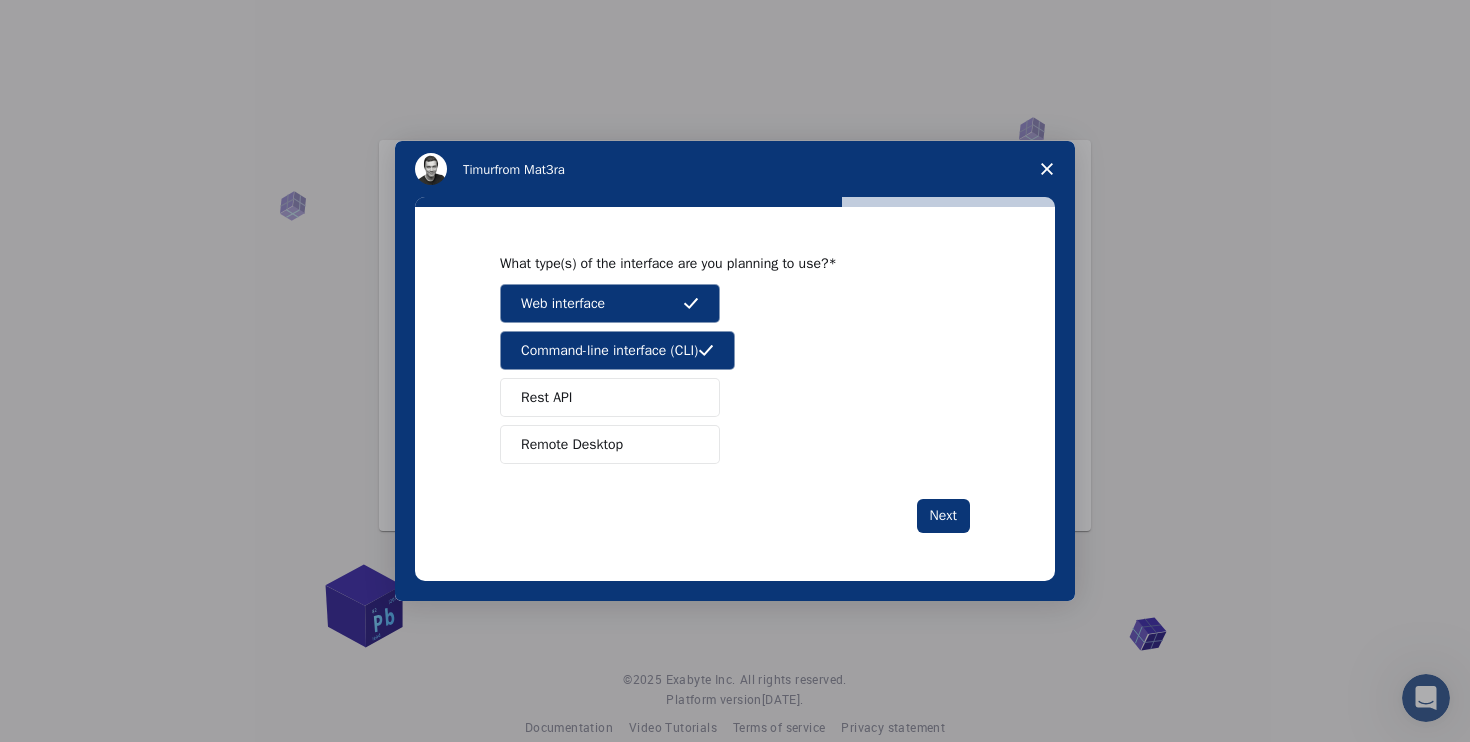 click on "Rest API" at bounding box center [610, 397] 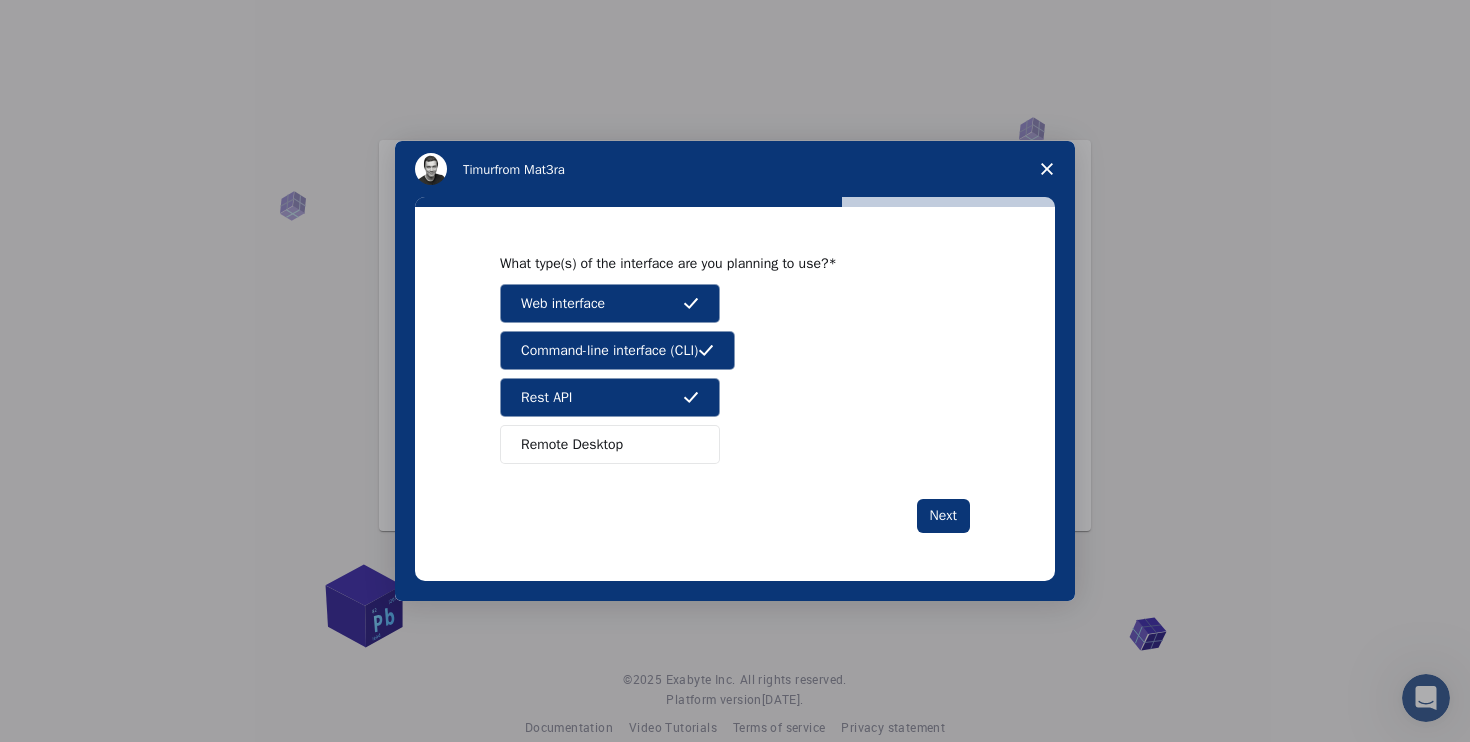 click on "Remote Desktop" at bounding box center [610, 444] 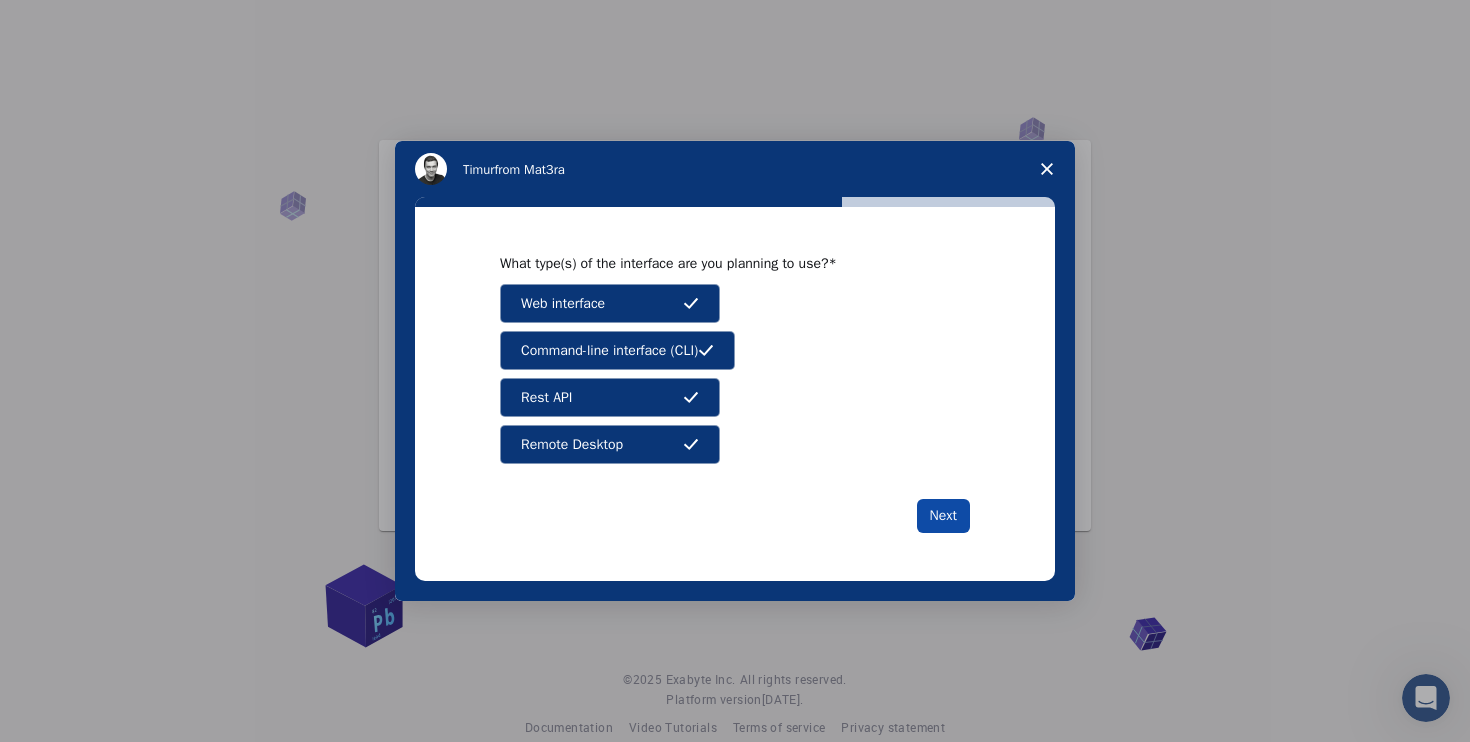 click on "Next" at bounding box center (943, 516) 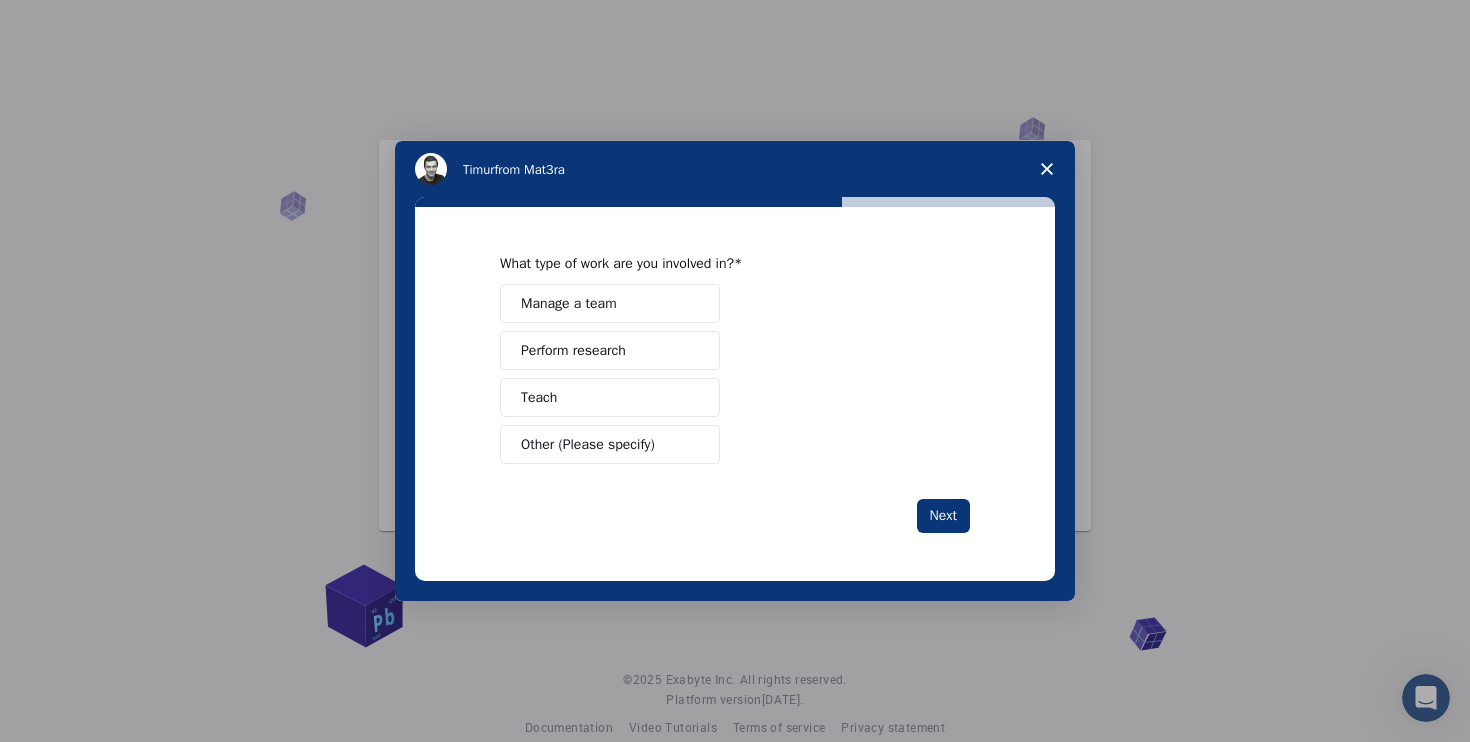 click on "Perform research" at bounding box center [610, 350] 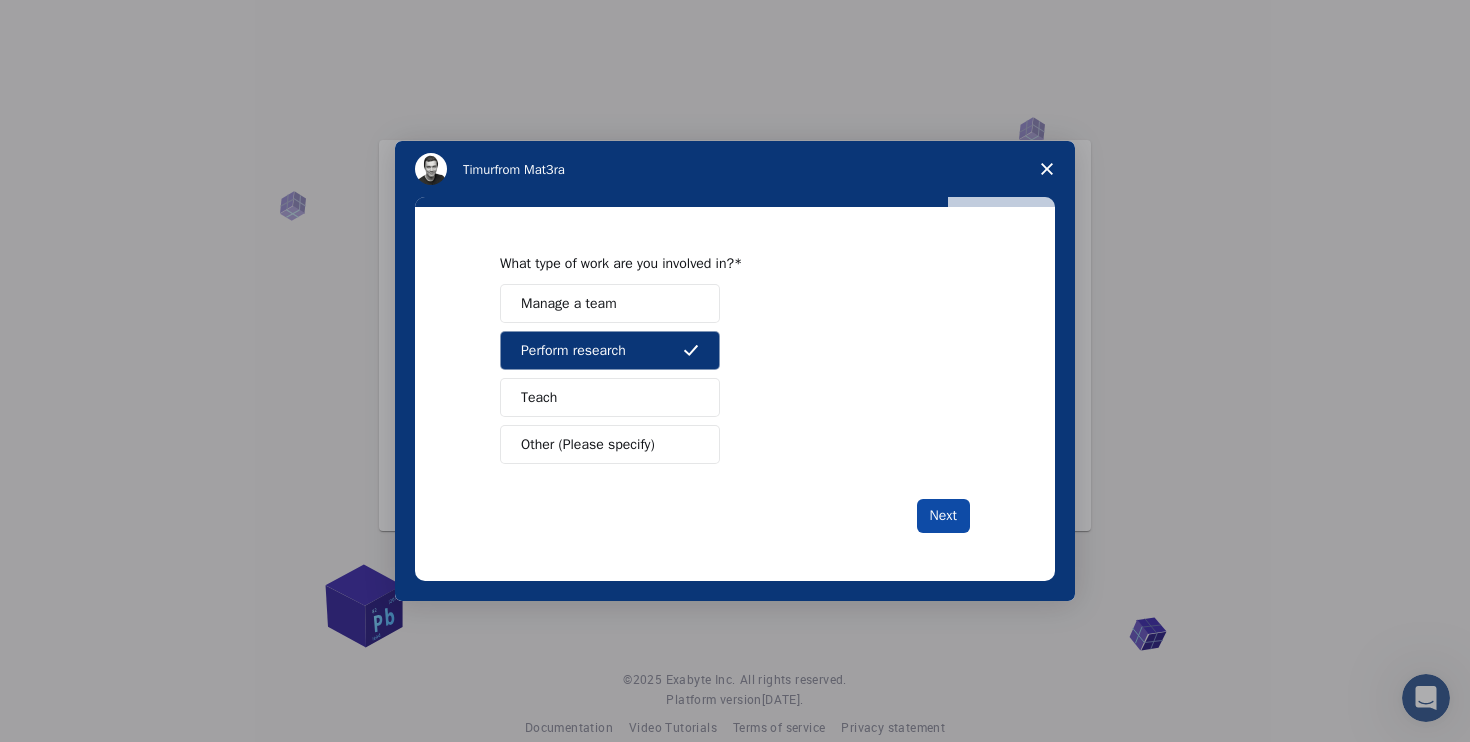 click on "Next" at bounding box center [943, 516] 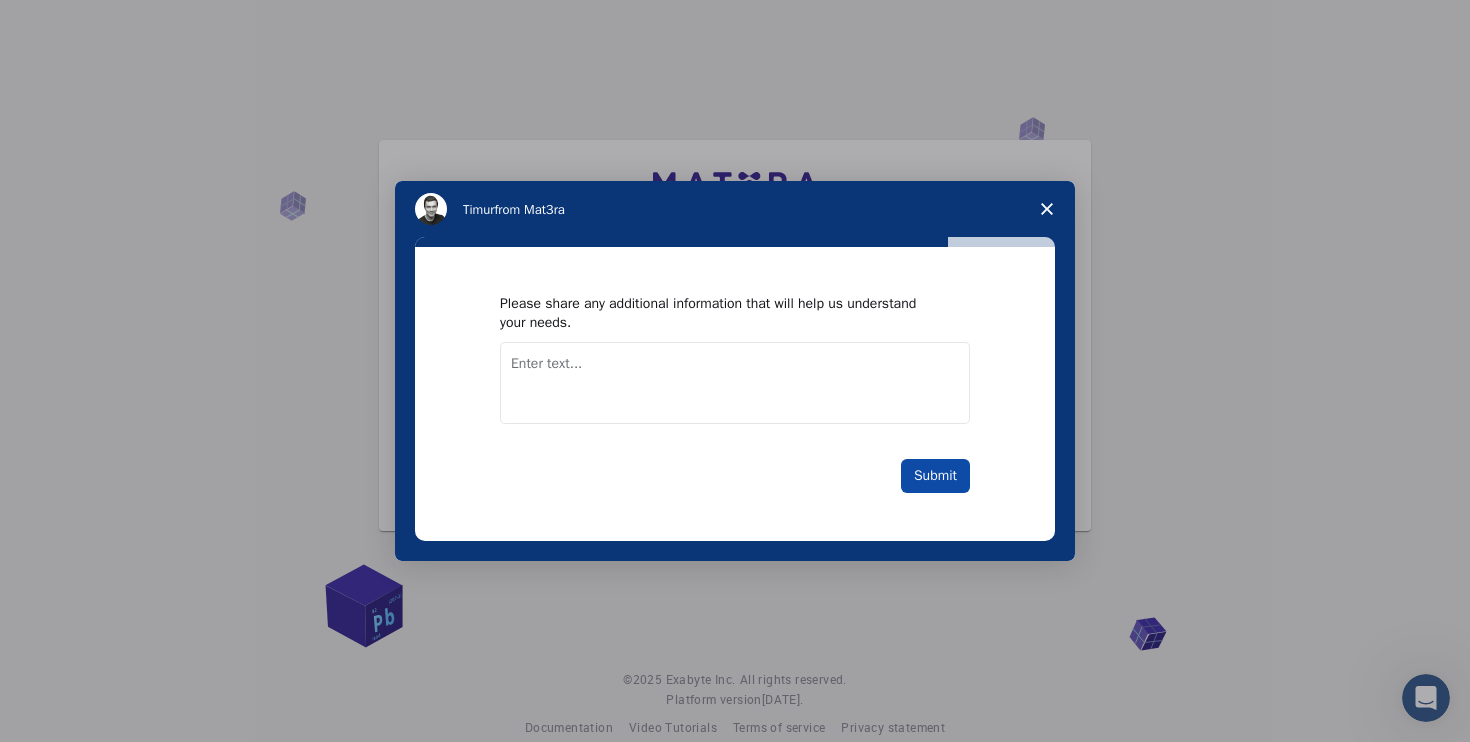 click on "Submit" at bounding box center [935, 476] 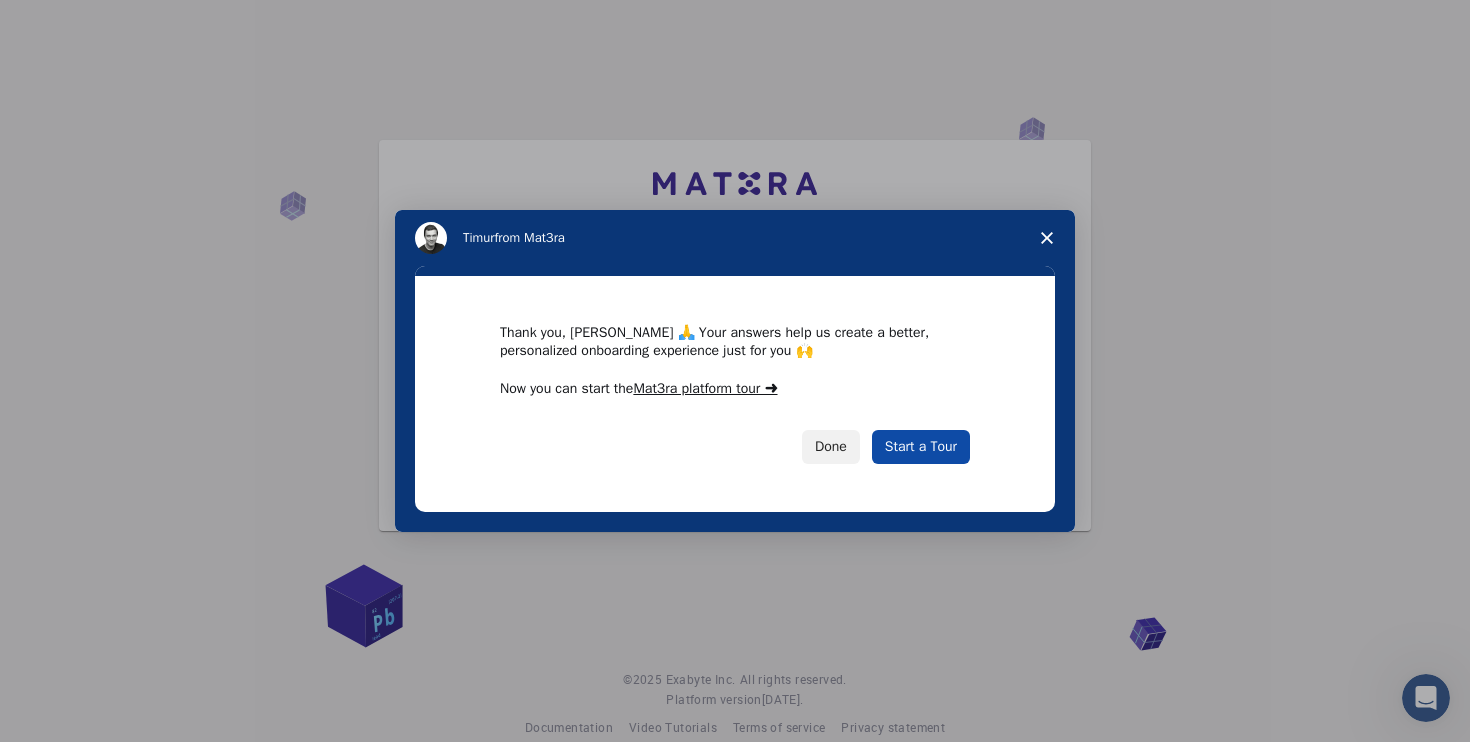 click on "Start a Tour" at bounding box center (921, 447) 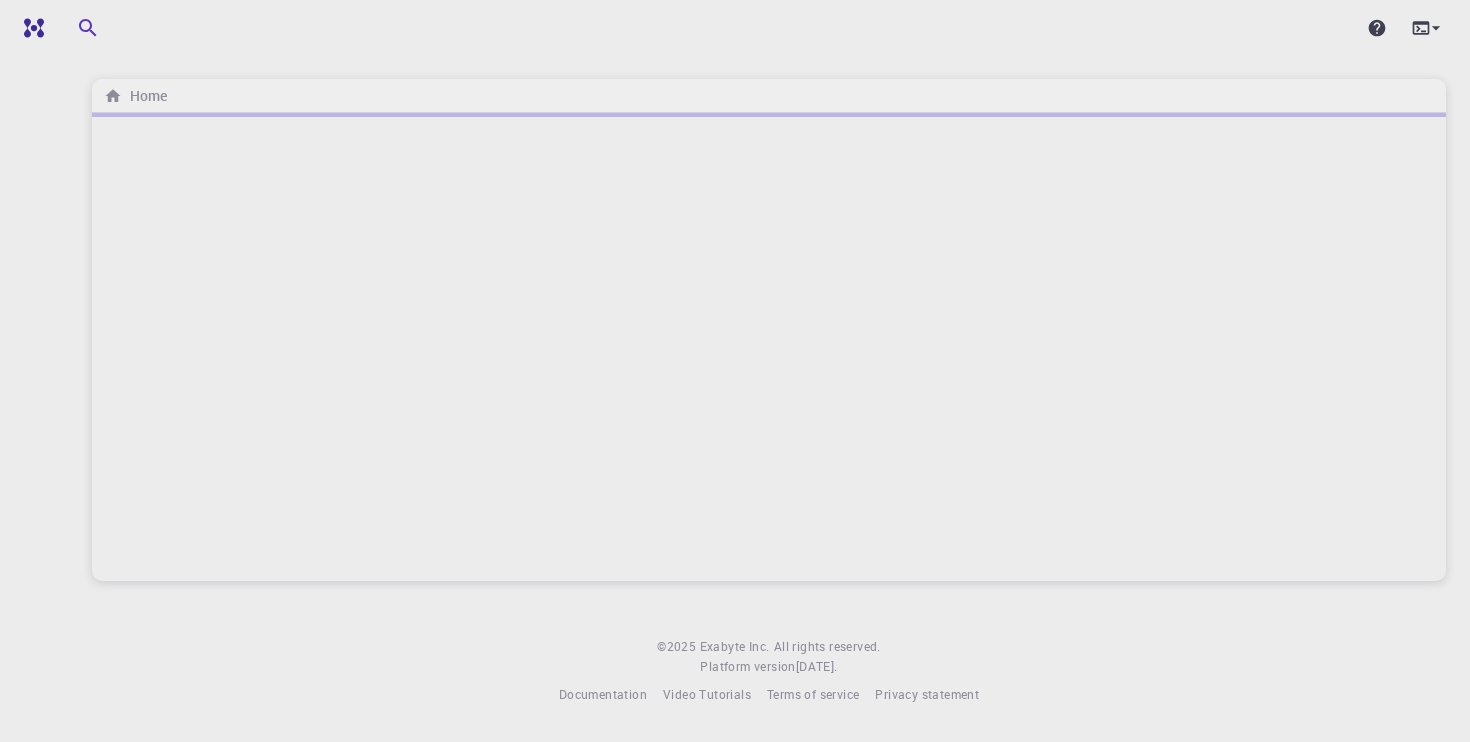 scroll, scrollTop: 0, scrollLeft: 0, axis: both 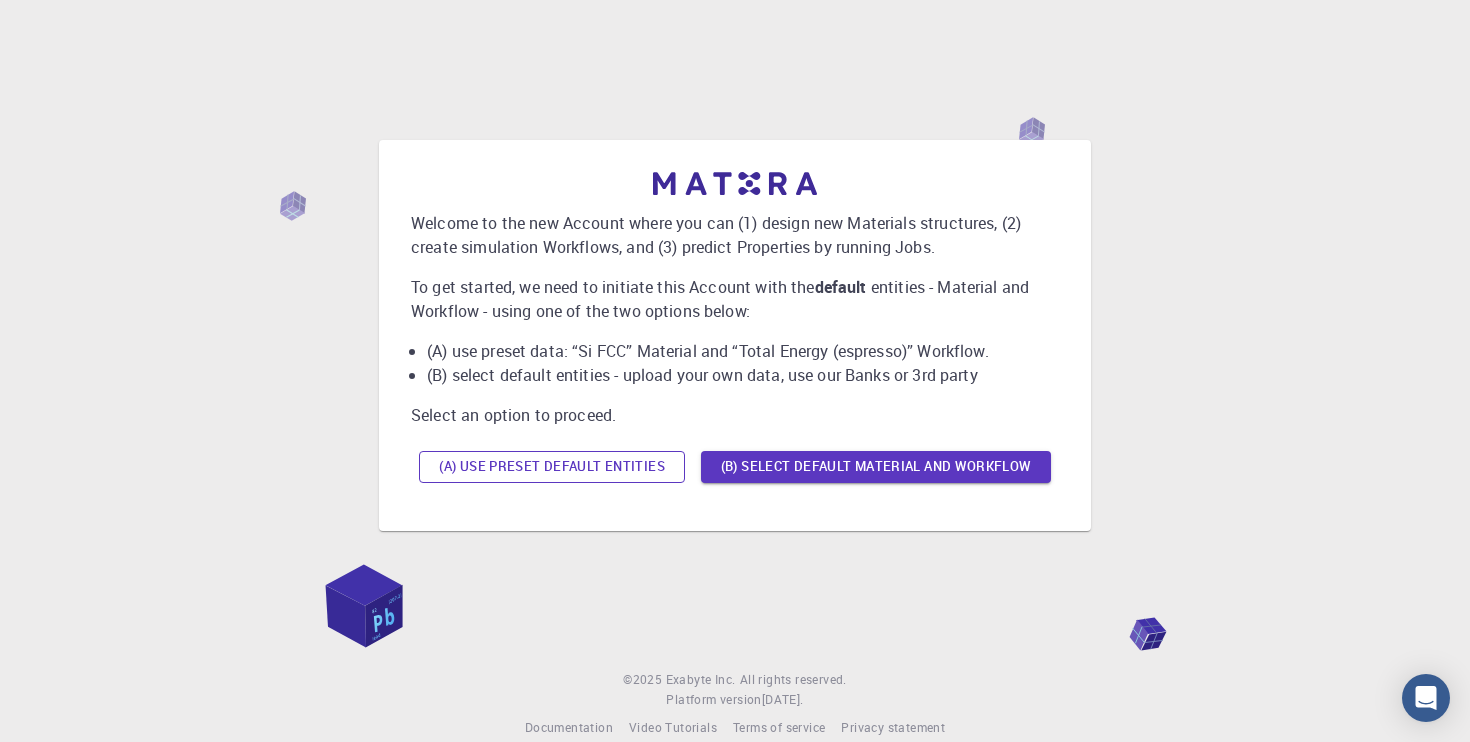 click on "(A) Use preset default entities" at bounding box center [552, 467] 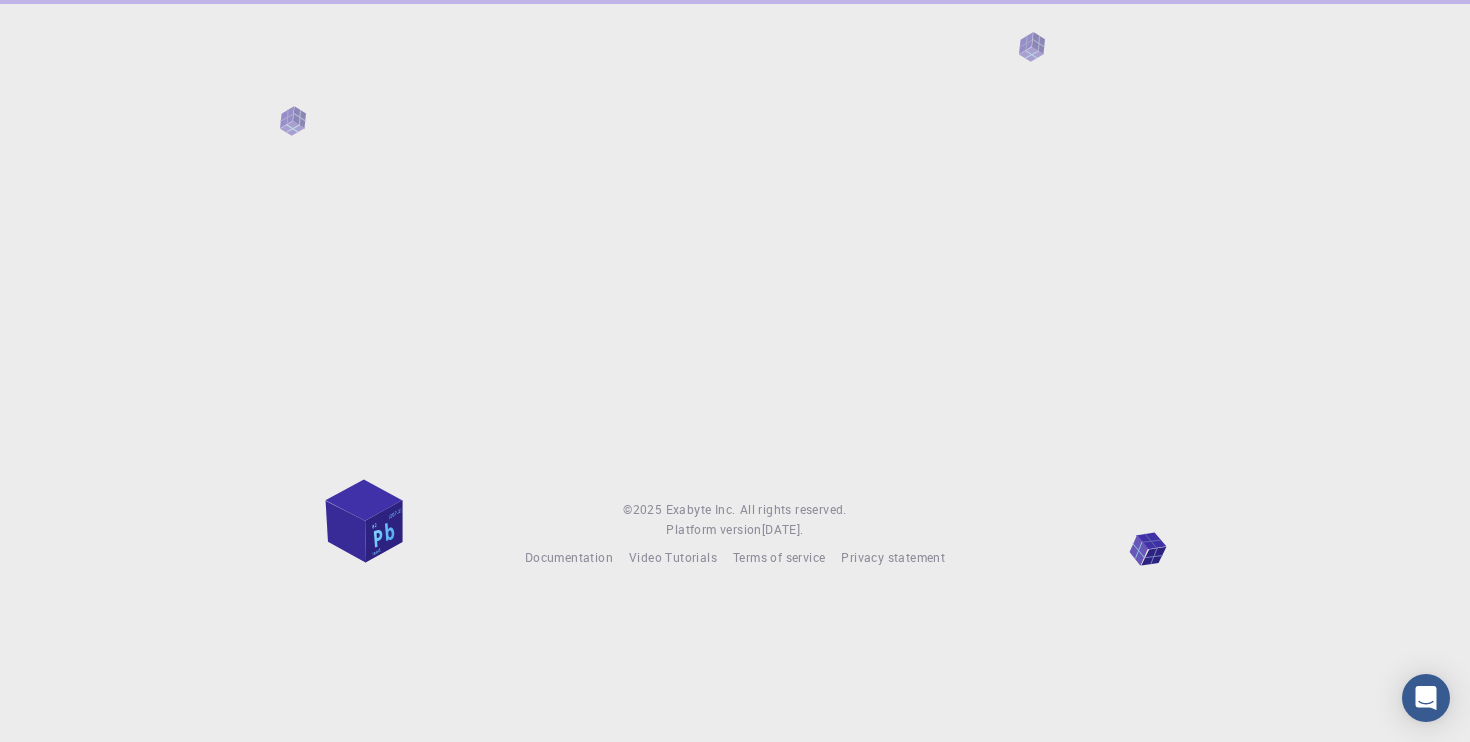 scroll, scrollTop: 0, scrollLeft: 0, axis: both 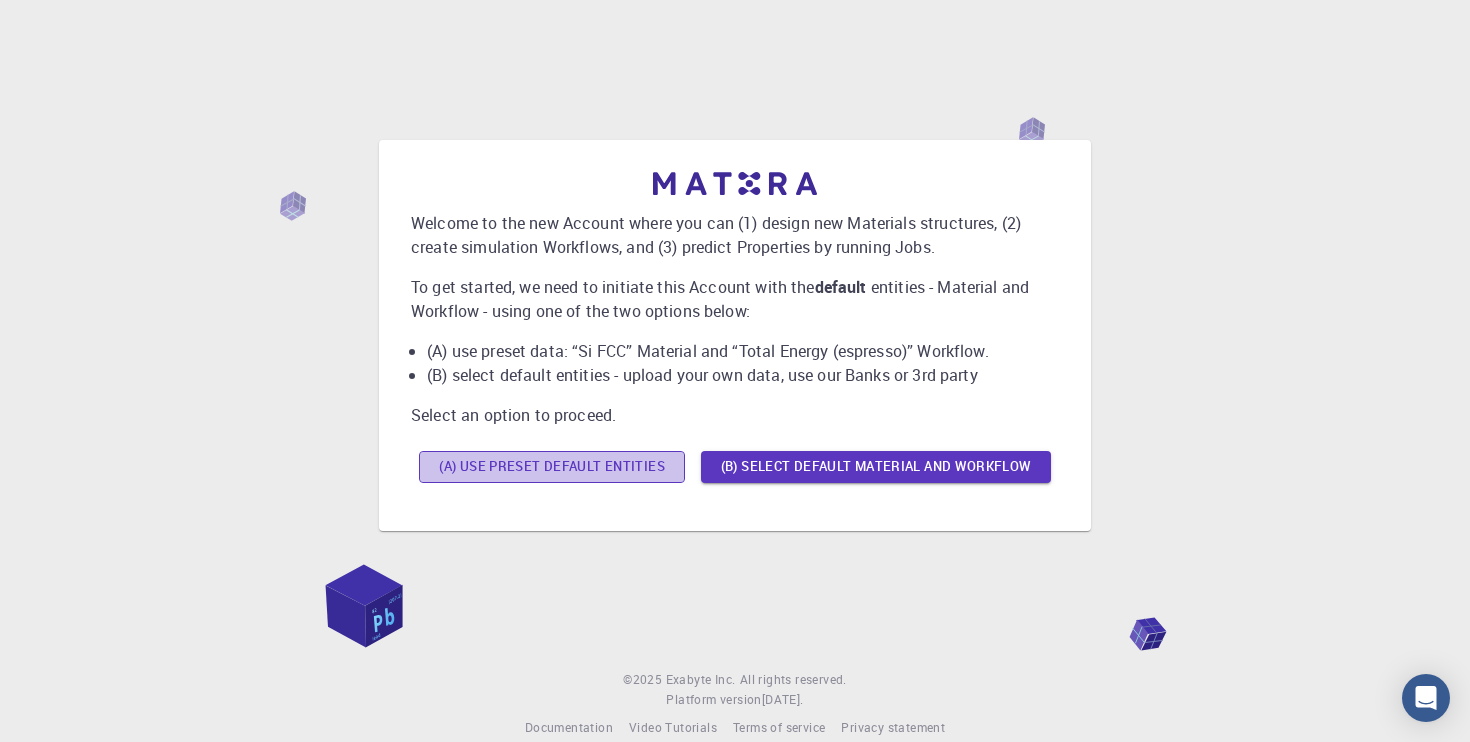 click on "(A) Use preset default entities" at bounding box center (552, 467) 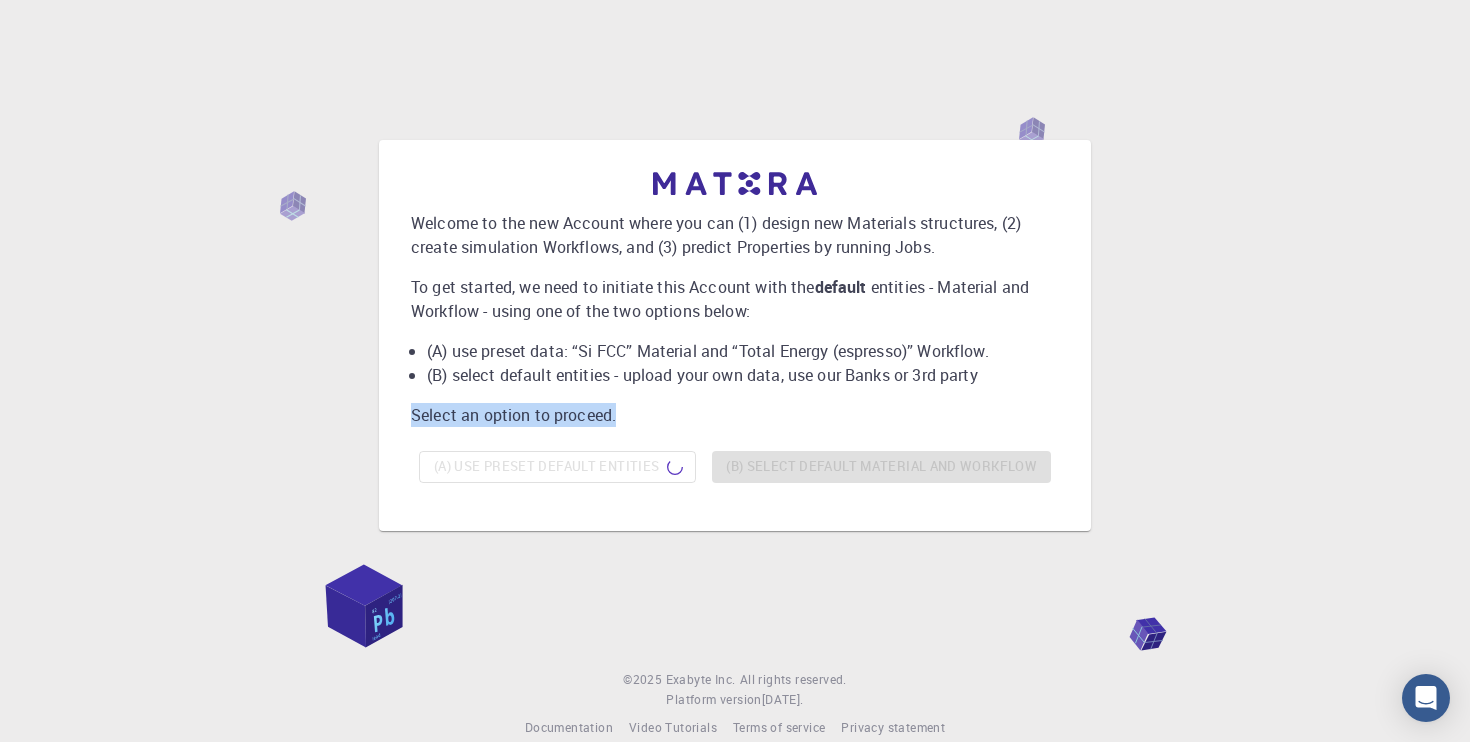 drag, startPoint x: 619, startPoint y: 413, endPoint x: 377, endPoint y: 394, distance: 242.74472 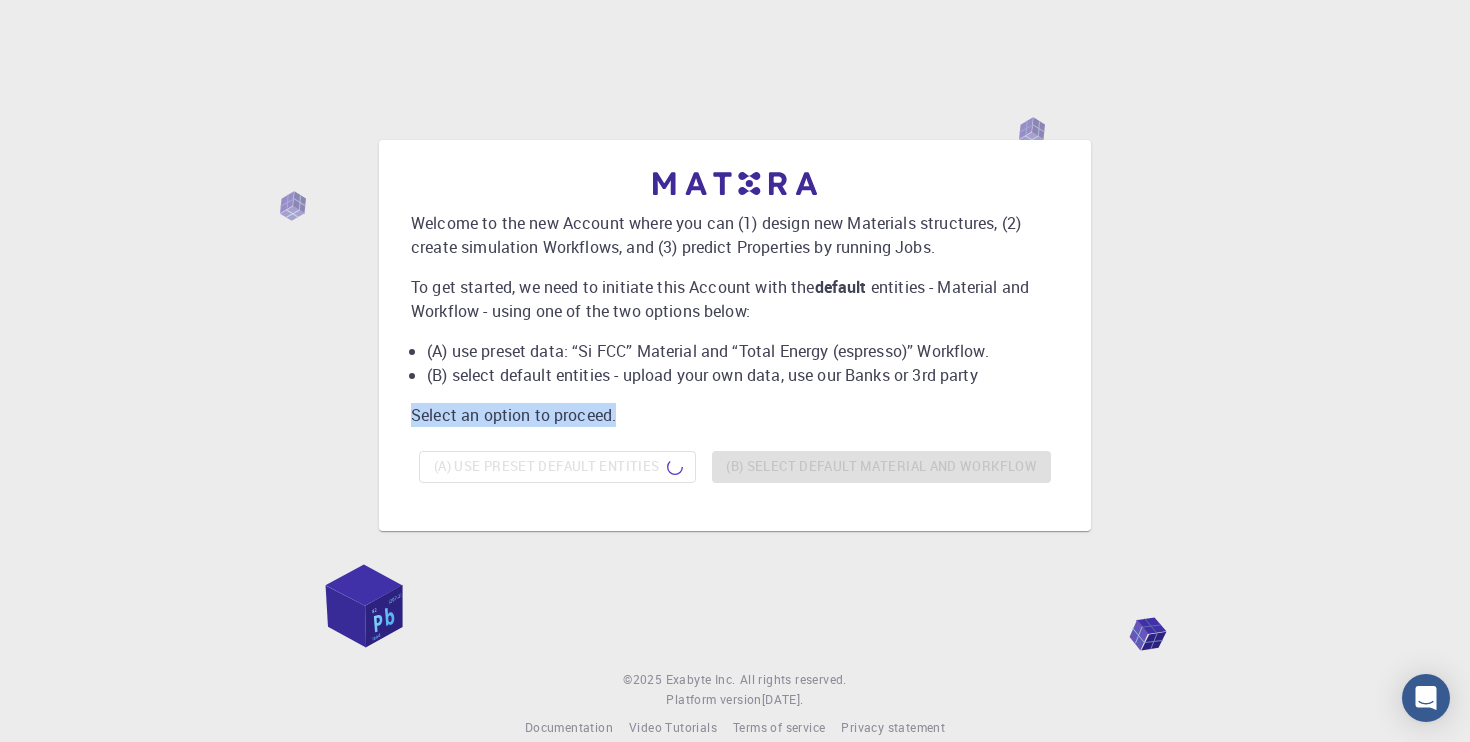 click on "Select an option to proceed." at bounding box center (735, 415) 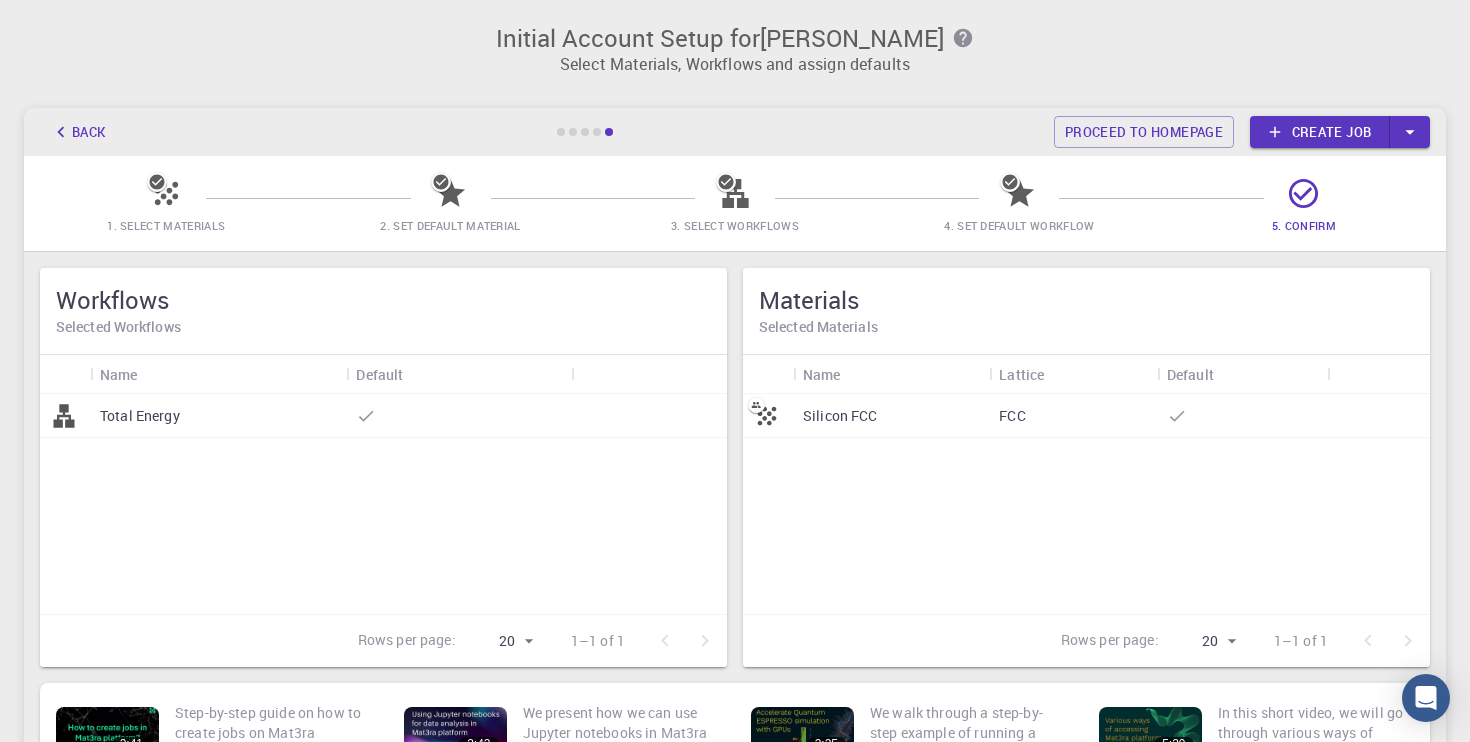 scroll, scrollTop: 216, scrollLeft: 0, axis: vertical 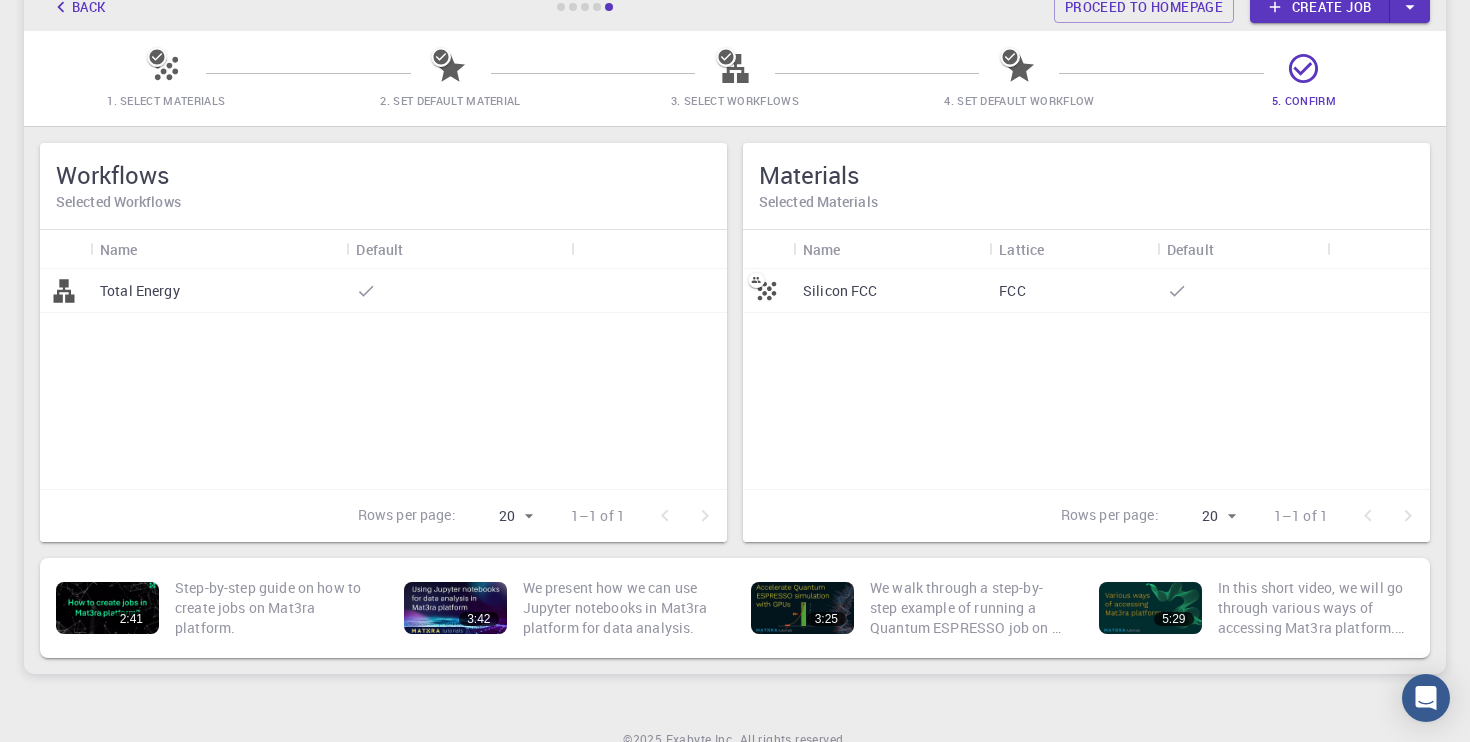 click on "Silicon FCC" at bounding box center (891, 291) 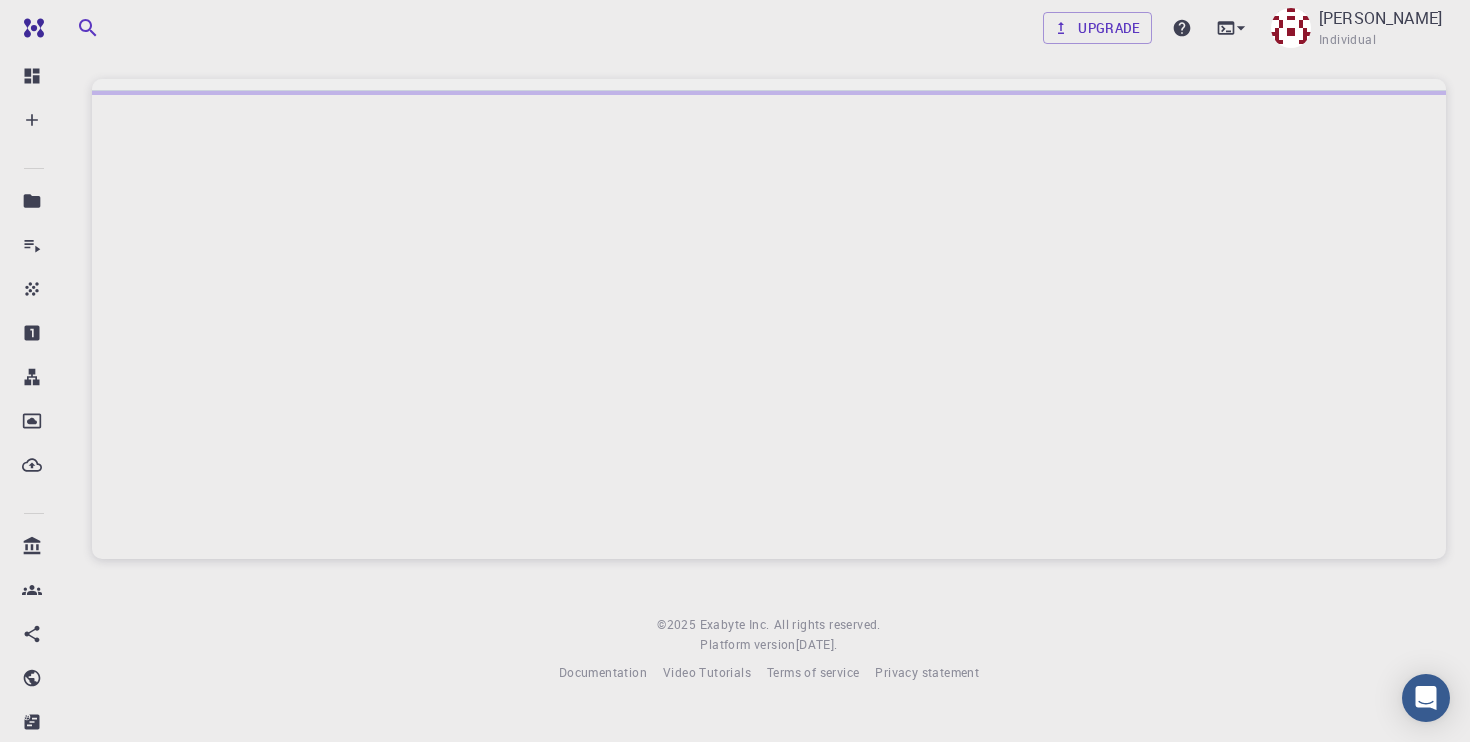 scroll, scrollTop: 0, scrollLeft: 0, axis: both 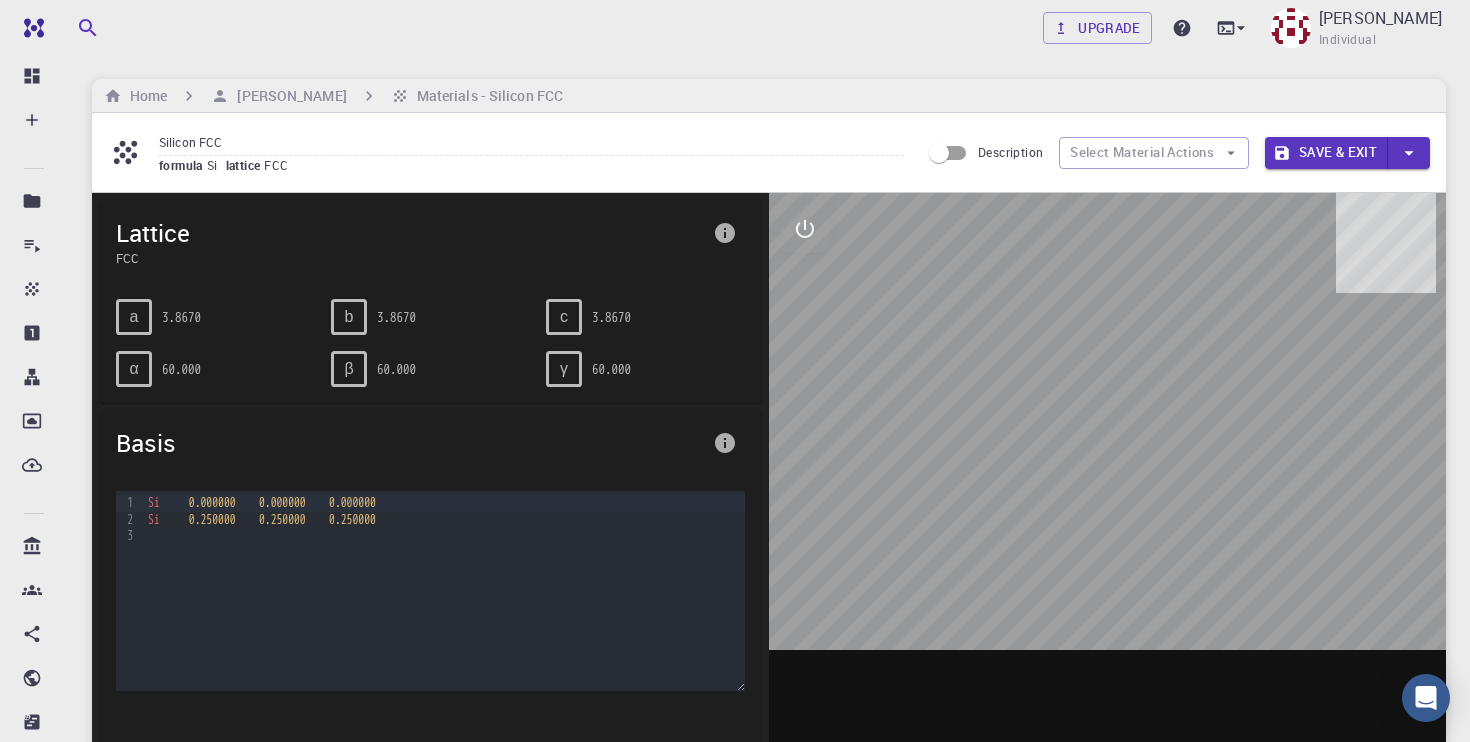drag, startPoint x: 1049, startPoint y: 475, endPoint x: 1144, endPoint y: 434, distance: 103.4698 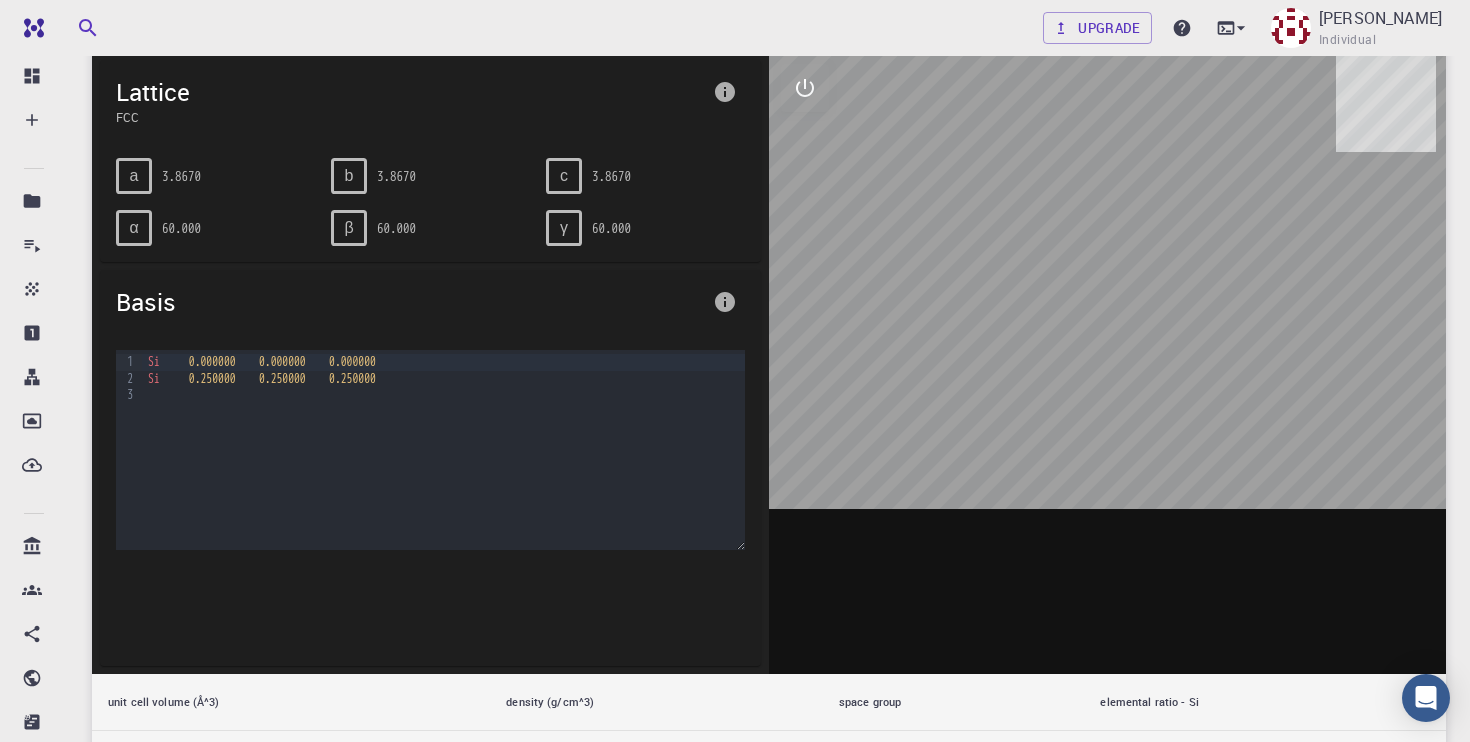 scroll, scrollTop: 64, scrollLeft: 0, axis: vertical 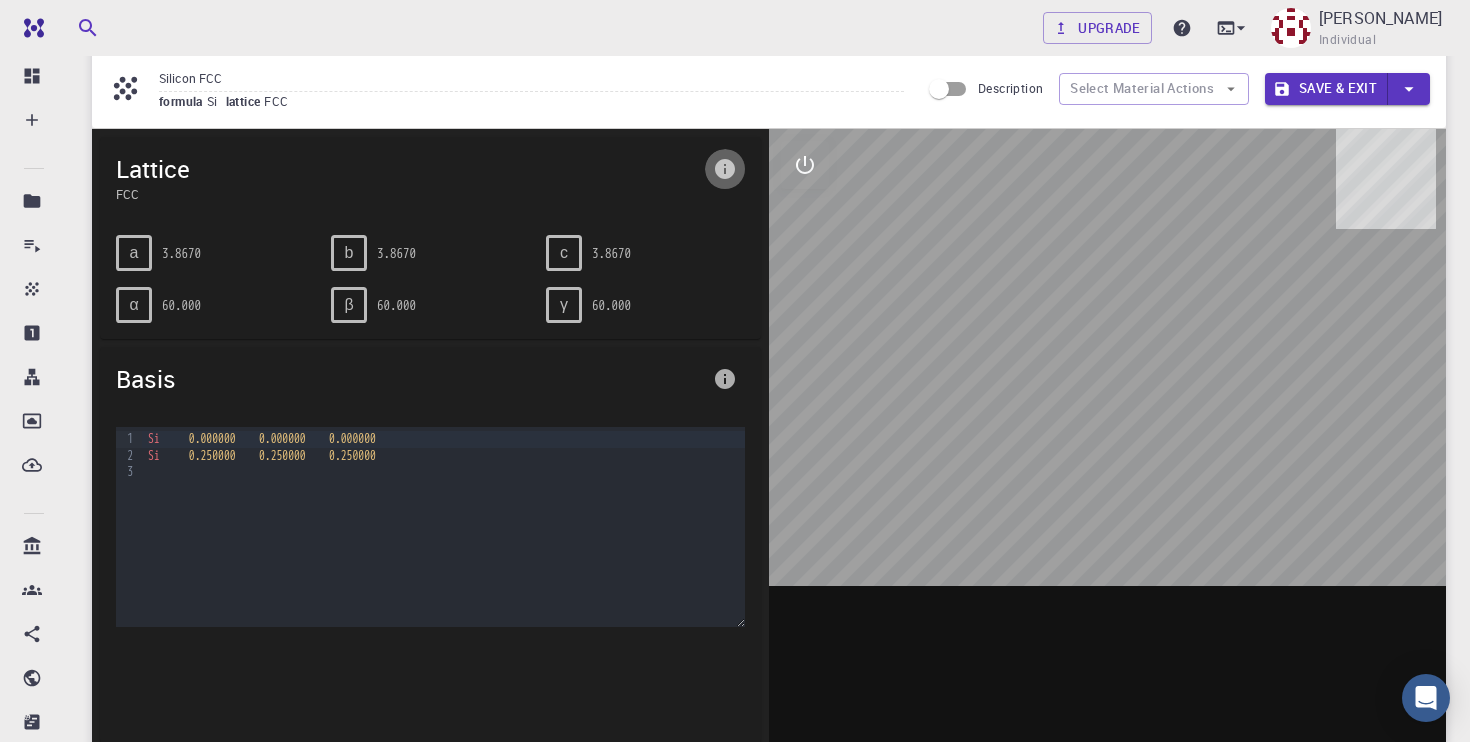 click 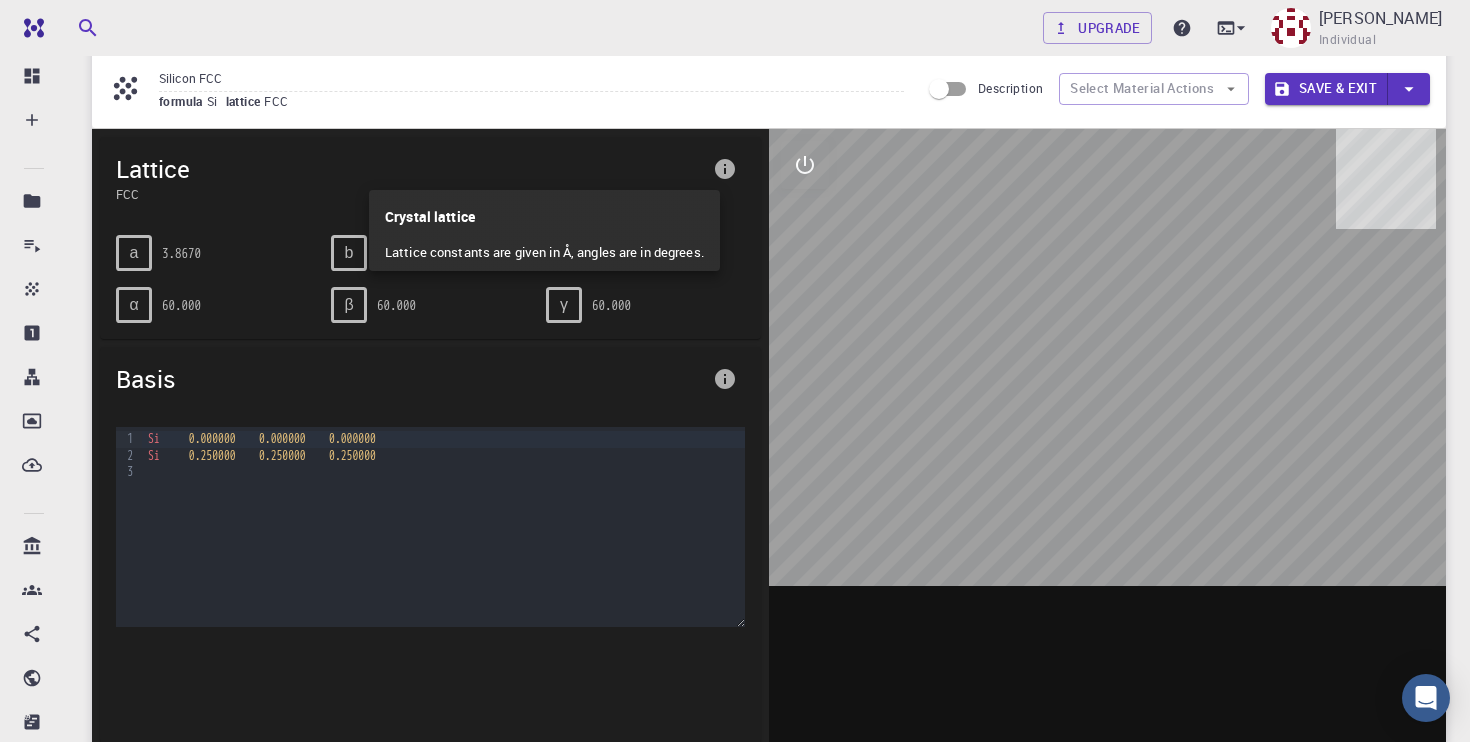 click at bounding box center (735, 371) 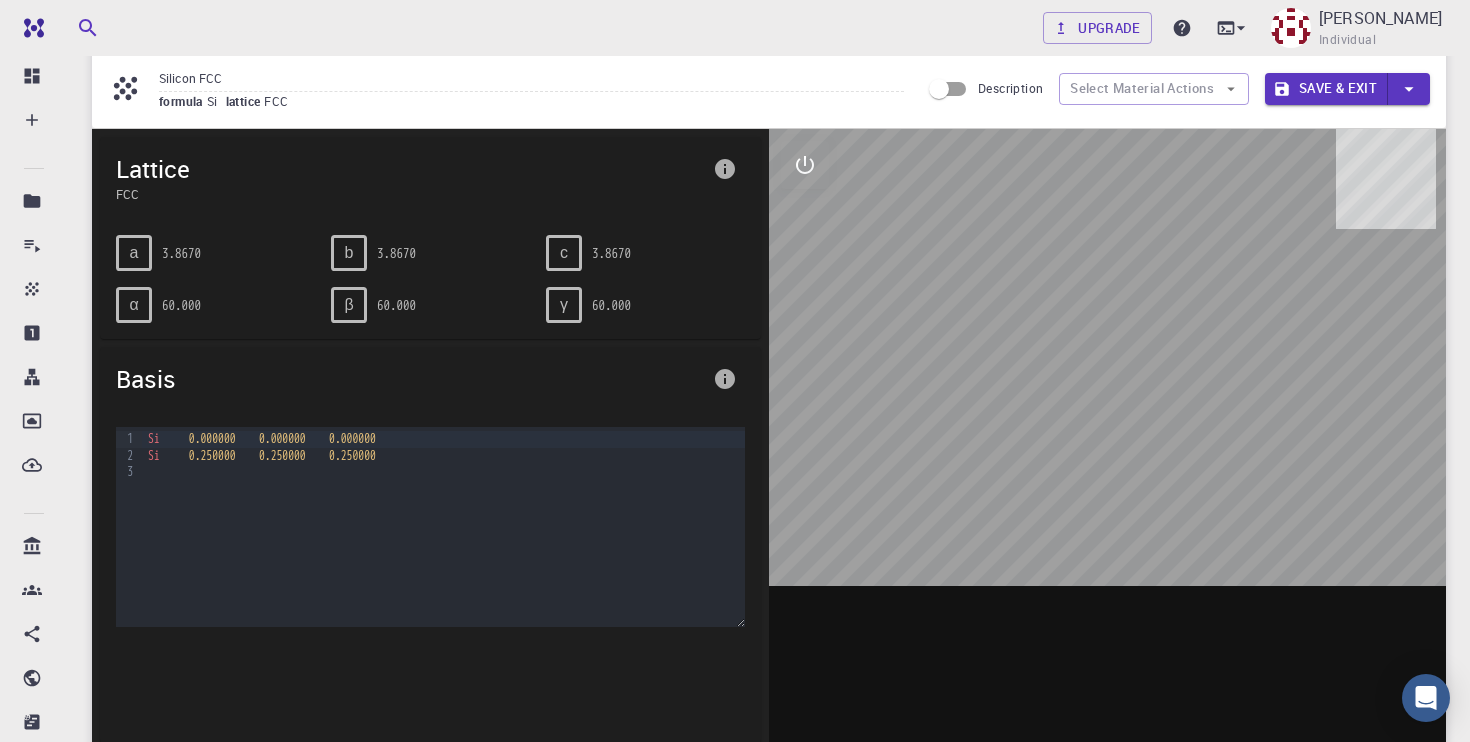click on "0.000000" at bounding box center (282, 439) 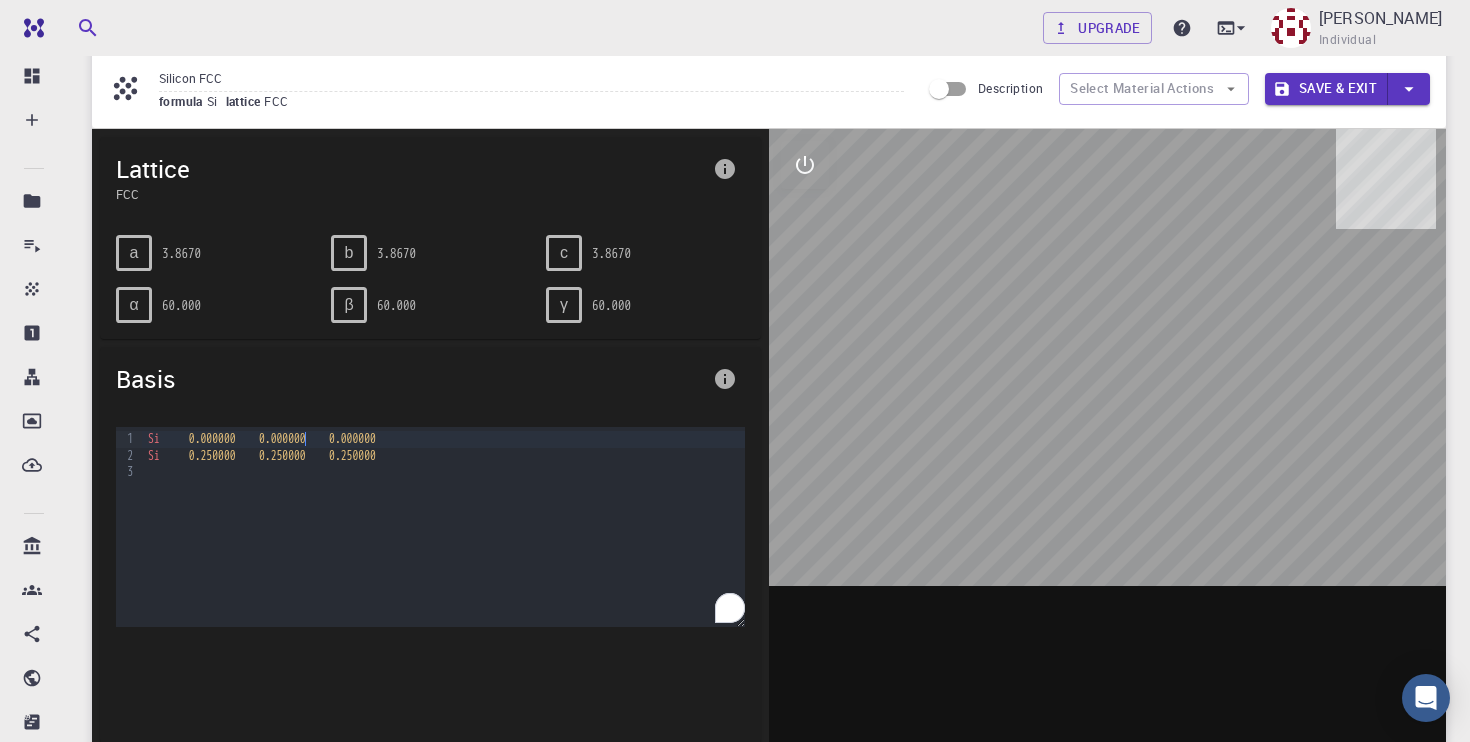 click at bounding box center (443, 472) 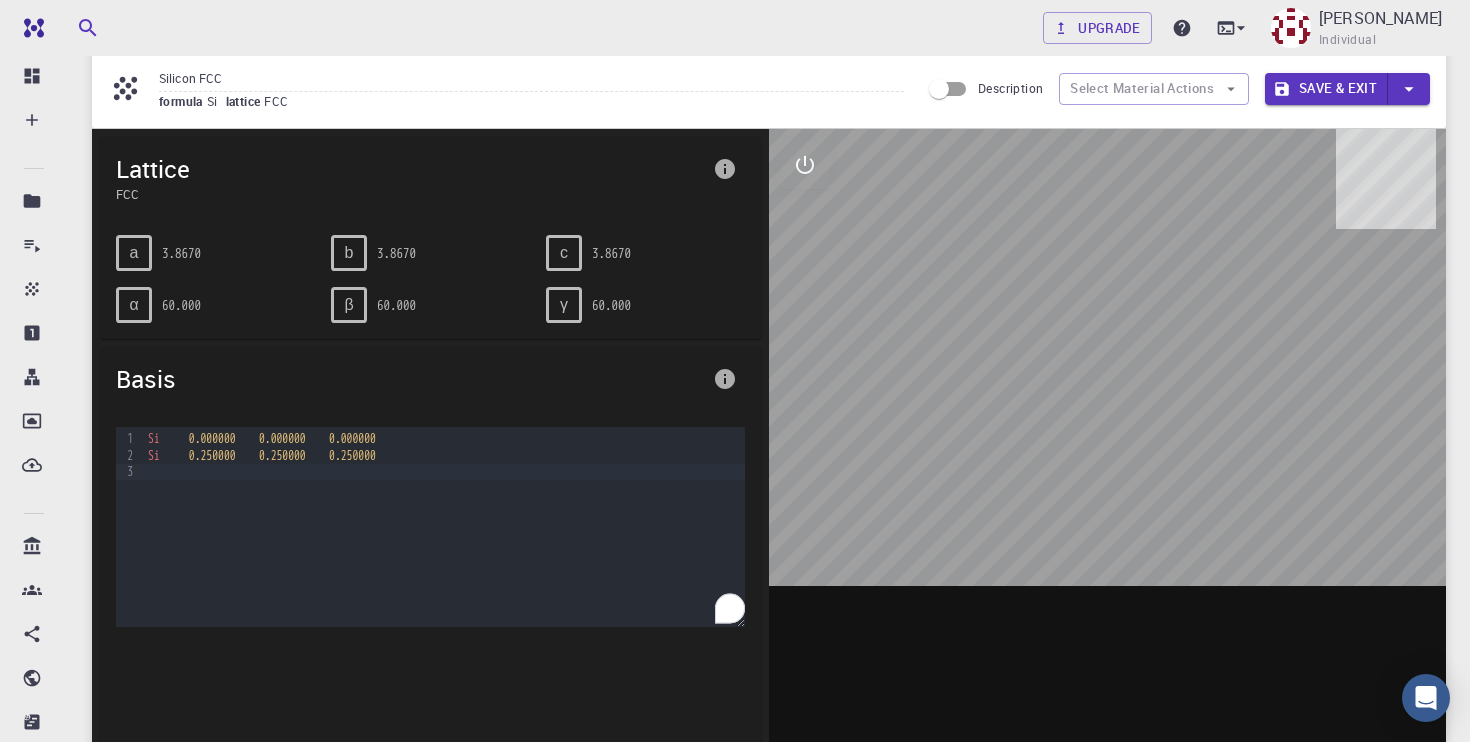 drag, startPoint x: 1145, startPoint y: 448, endPoint x: 1063, endPoint y: 448, distance: 82 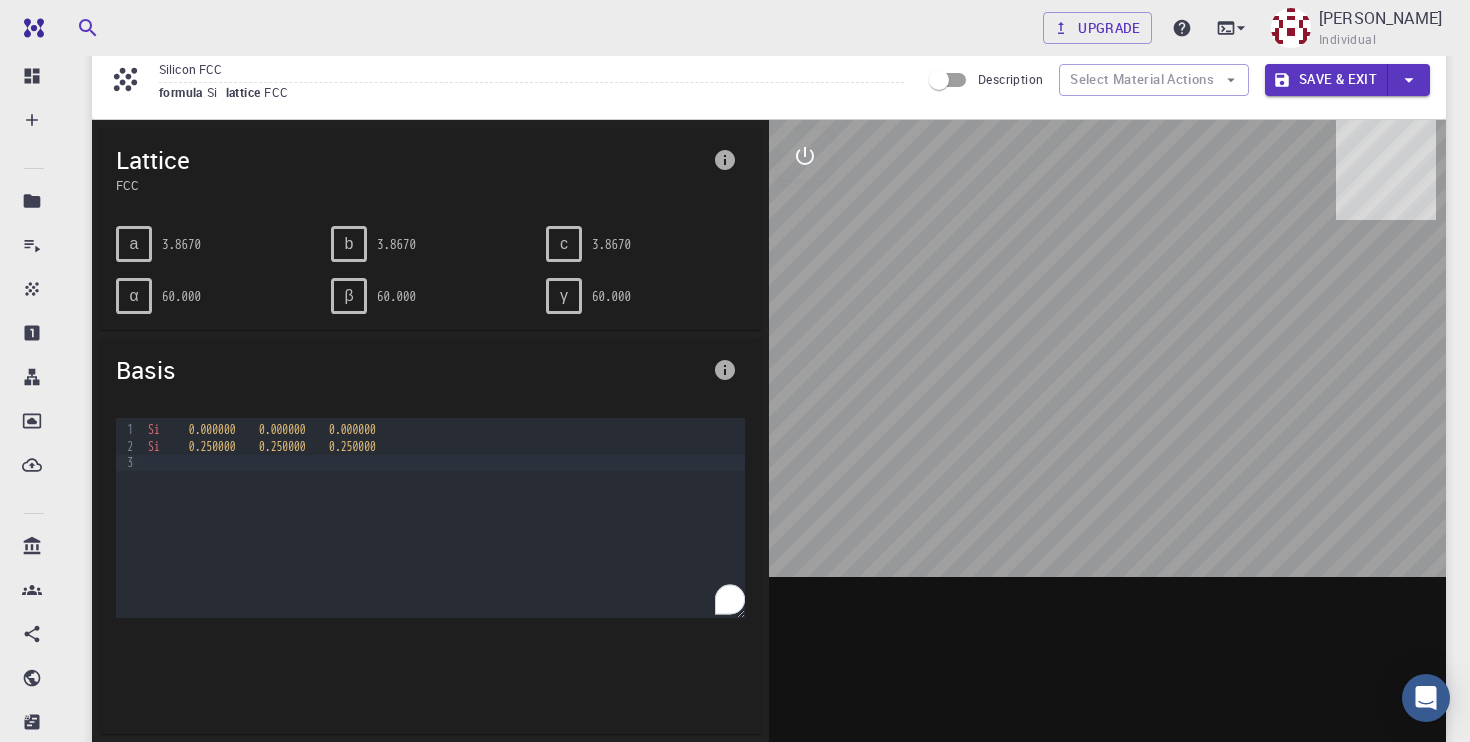 scroll, scrollTop: 0, scrollLeft: 0, axis: both 